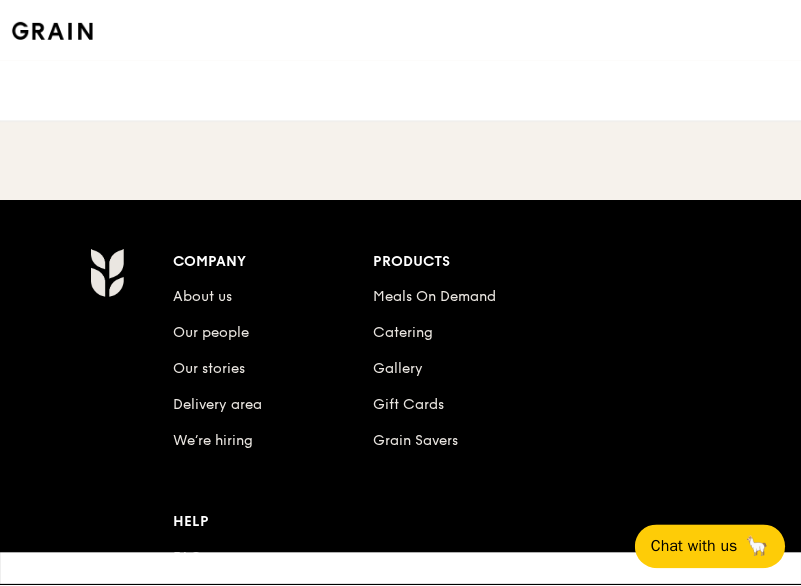 scroll, scrollTop: 0, scrollLeft: 0, axis: both 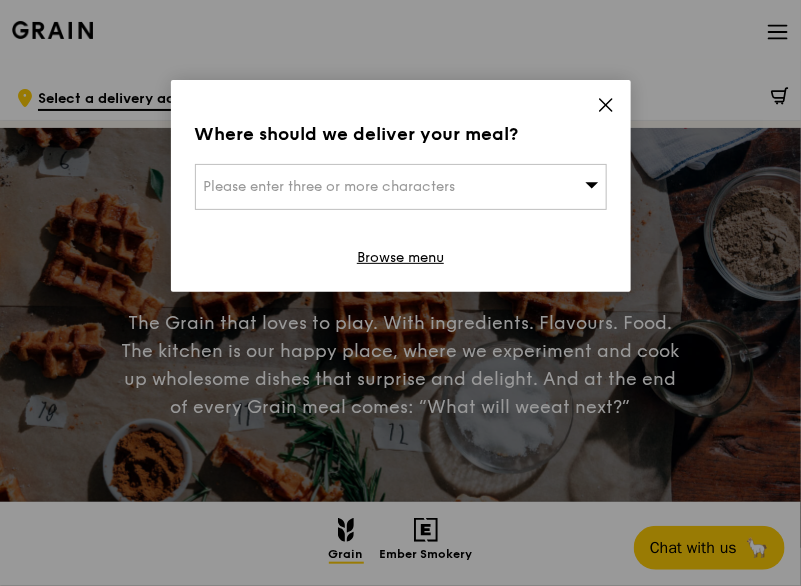 click 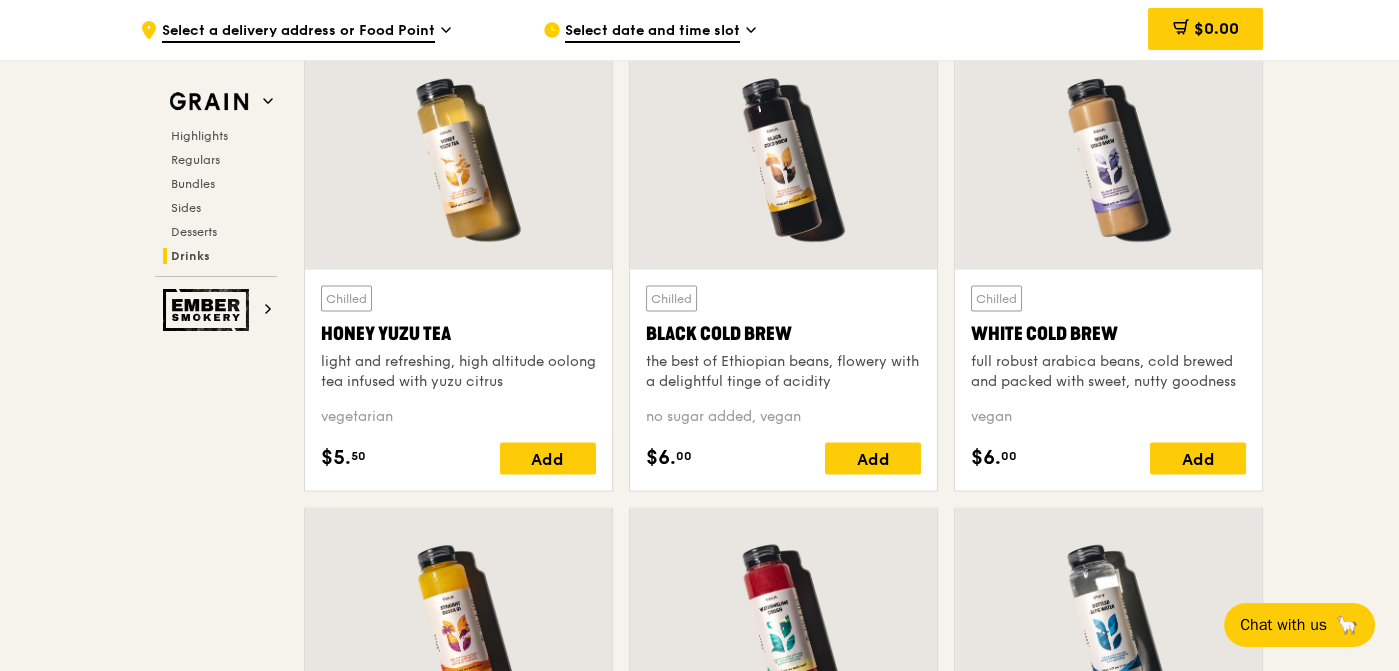 scroll, scrollTop: 7300, scrollLeft: 0, axis: vertical 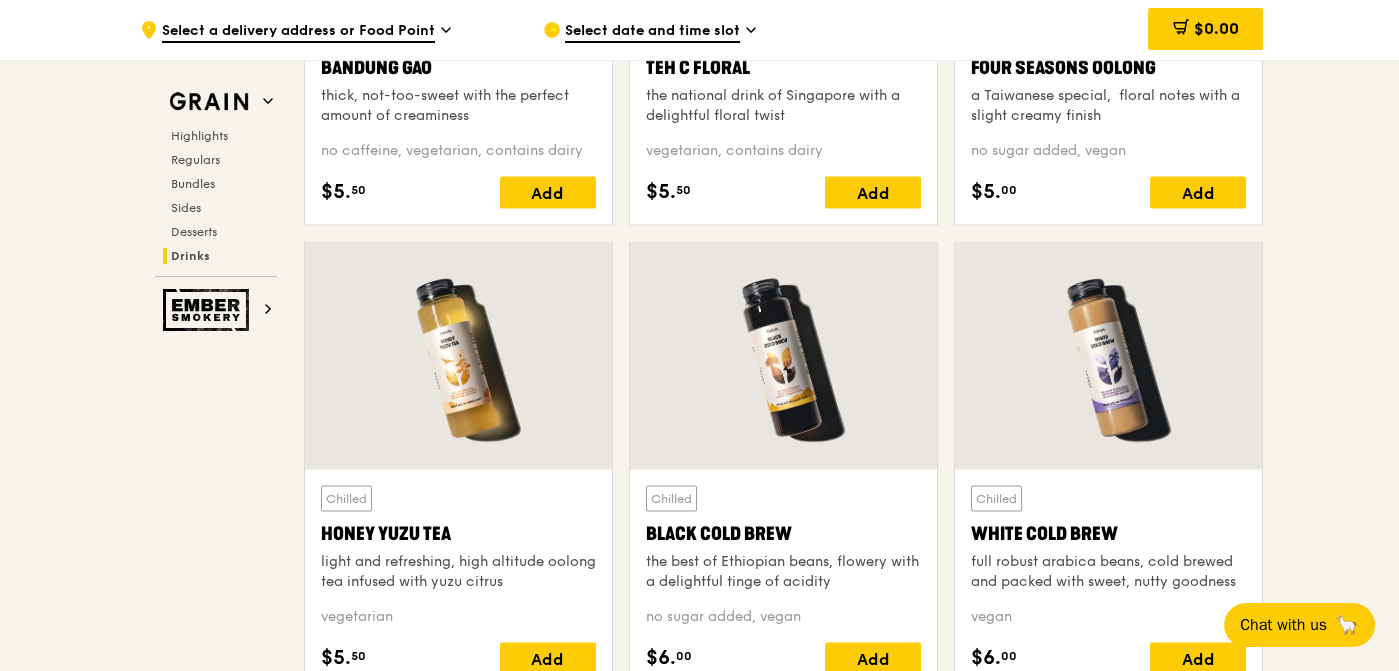 click on "Grain
Highlights
Regulars
Bundles
Sides
Desserts
Drinks" at bounding box center [216, 180] 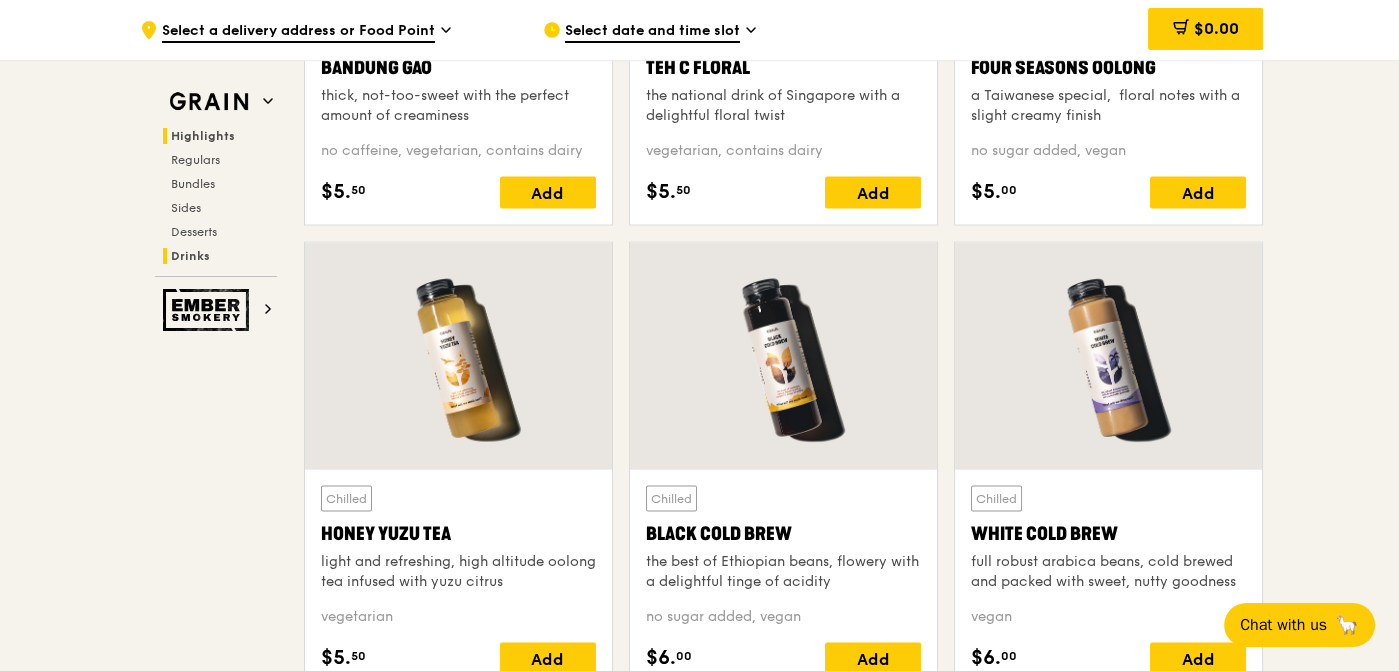 click on "Grain
Highlights
Regulars
Bundles
Sides
Desserts
Drinks" at bounding box center [216, 180] 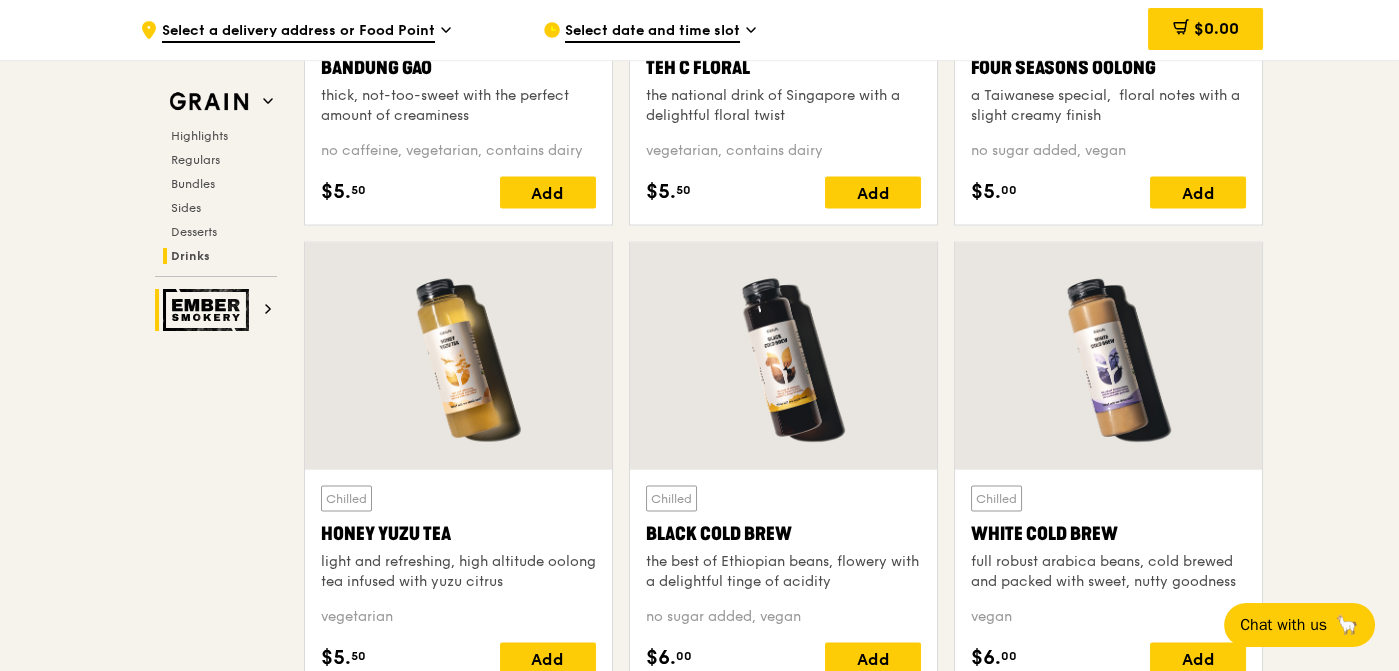 drag, startPoint x: 198, startPoint y: 386, endPoint x: 197, endPoint y: 320, distance: 66.007576 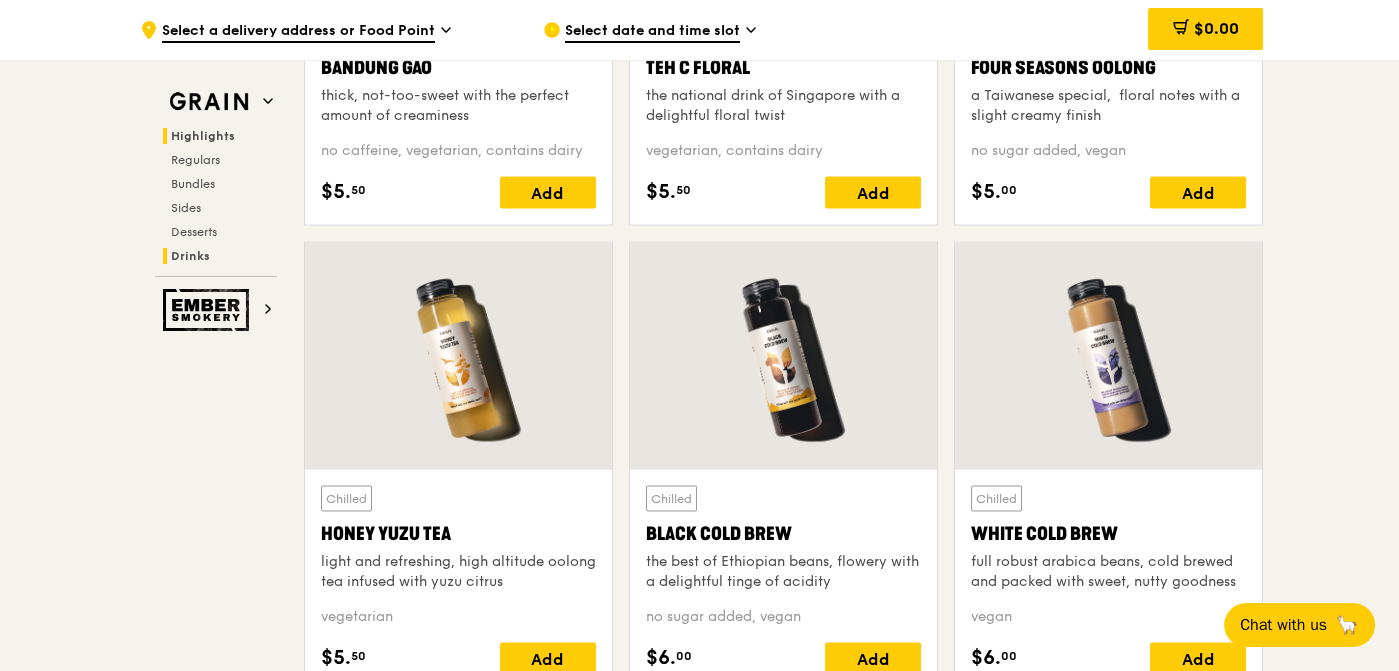 click on "Highlights" at bounding box center (203, 136) 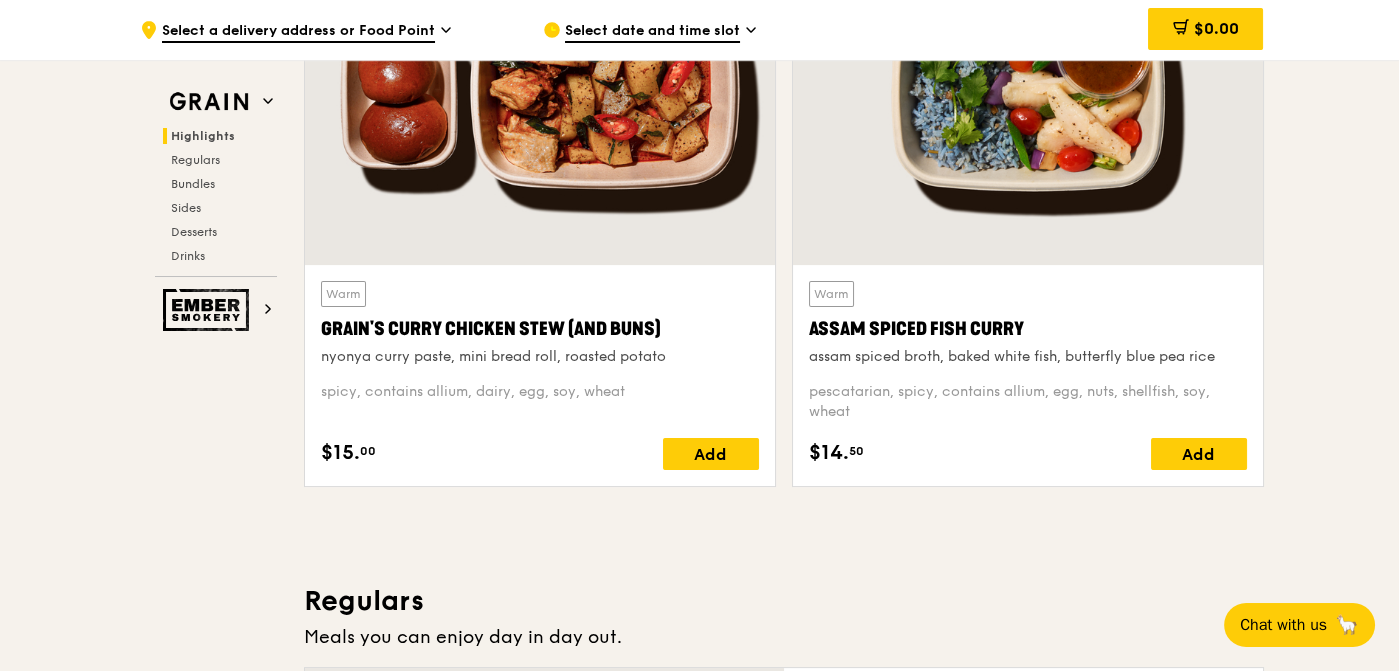scroll, scrollTop: 563, scrollLeft: 0, axis: vertical 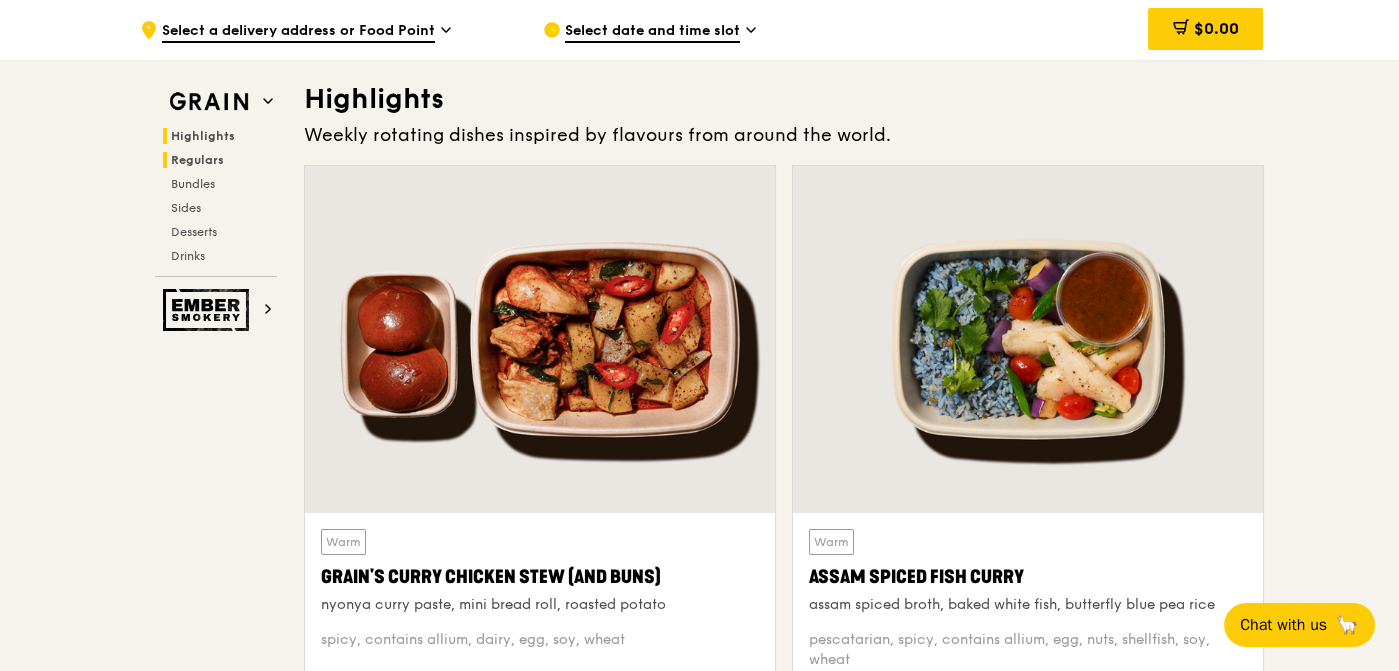 click on "Regulars" at bounding box center (197, 160) 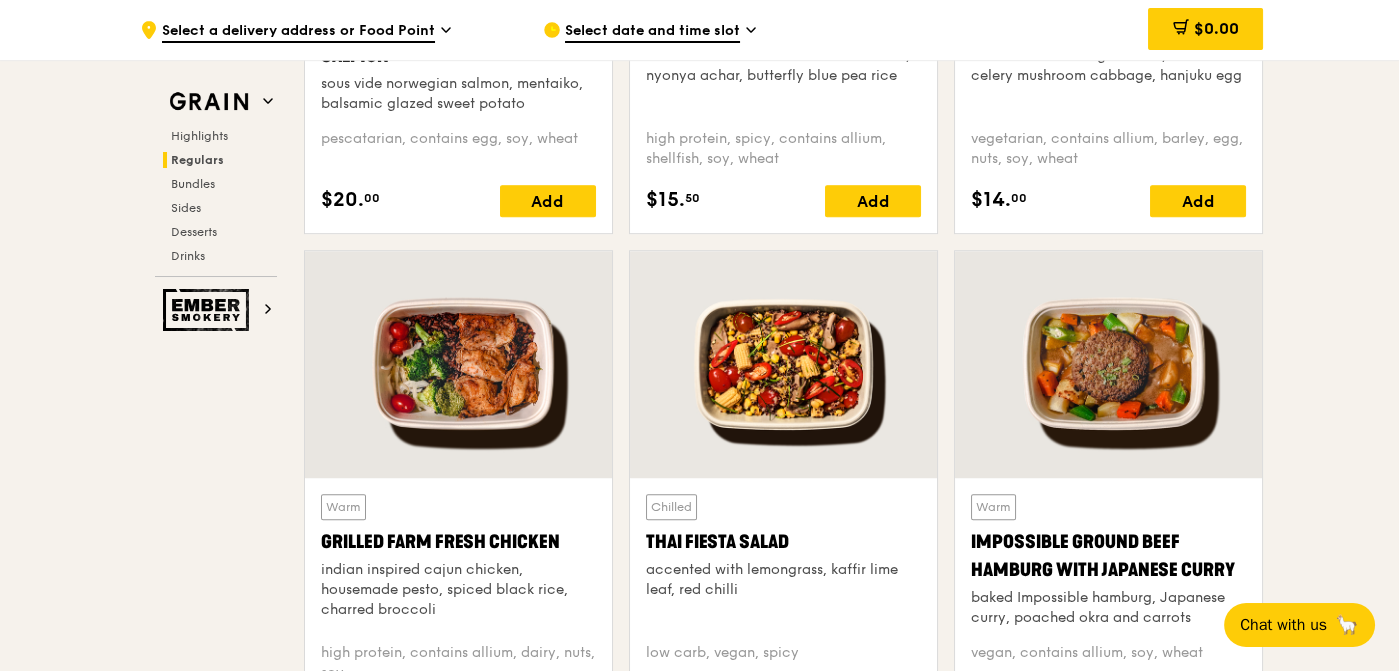 scroll, scrollTop: 1913, scrollLeft: 0, axis: vertical 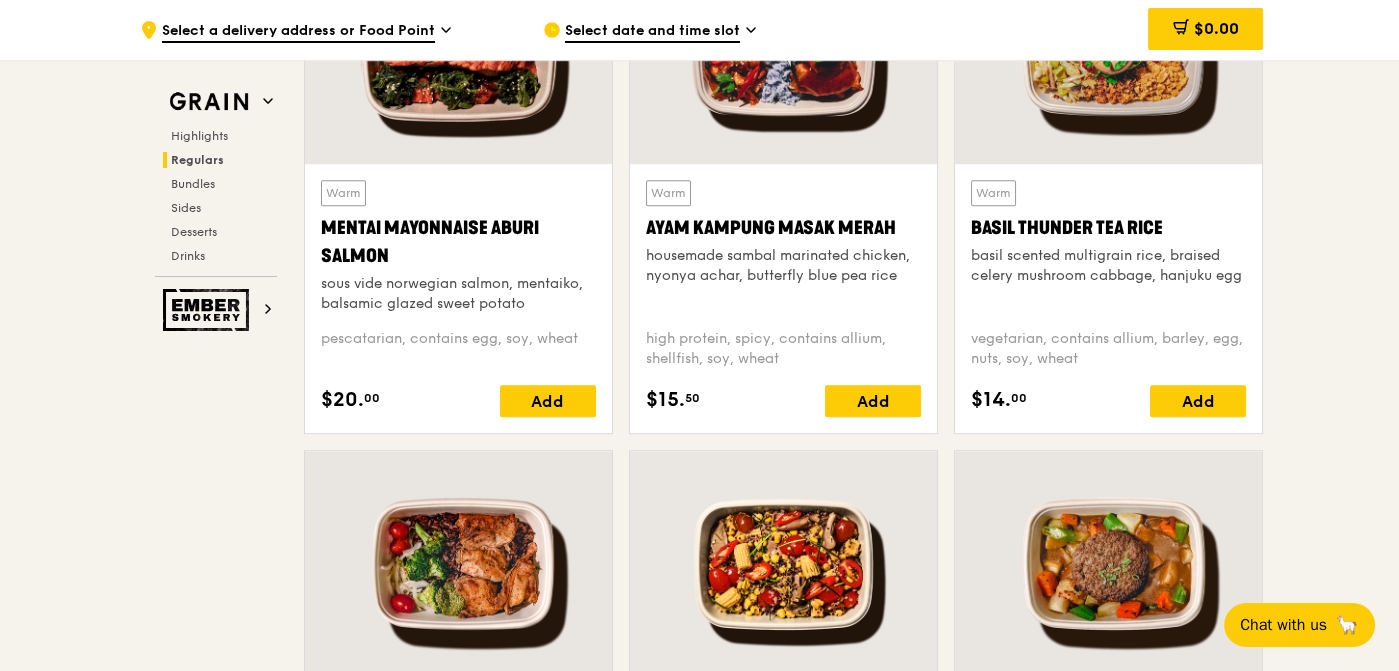 drag, startPoint x: 1316, startPoint y: 94, endPoint x: 1284, endPoint y: 115, distance: 38.27532 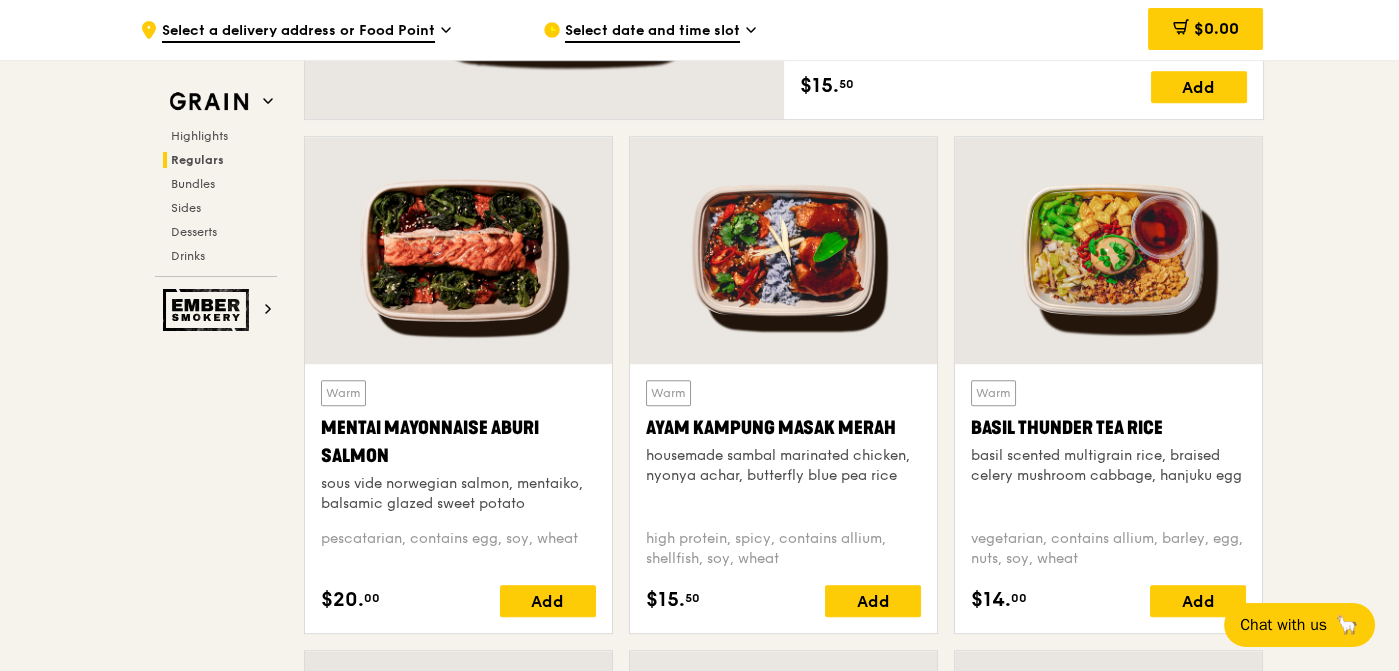 click on ".cls-1 {
fill: none;
stroke: #fff;
stroke-linecap: round;
stroke-linejoin: round;
stroke-width: 1.5px;
}
.cls-2 {
fill: #fecc07;
}
.cls-2, .cls-3 {
stroke-width: 0px;
}
.cls-3 {
fill: #fff;
fill-rule: evenodd;
}
Select a delivery address or Food Point
$0.00
Grain
Highlights
Regulars
Bundles
Sides
Desserts
Drinks
Ember Smokery
Meet the new Grain The Grain that loves to play. With ingredients. Flavours. Food. The kitchen is our happy place, where we experiment and cook up wholesome dishes that surprise and delight. And at the end of every Grain meal comes: “What will we  eat next?”
Highlights
Warm
$15." at bounding box center (699, 2564) 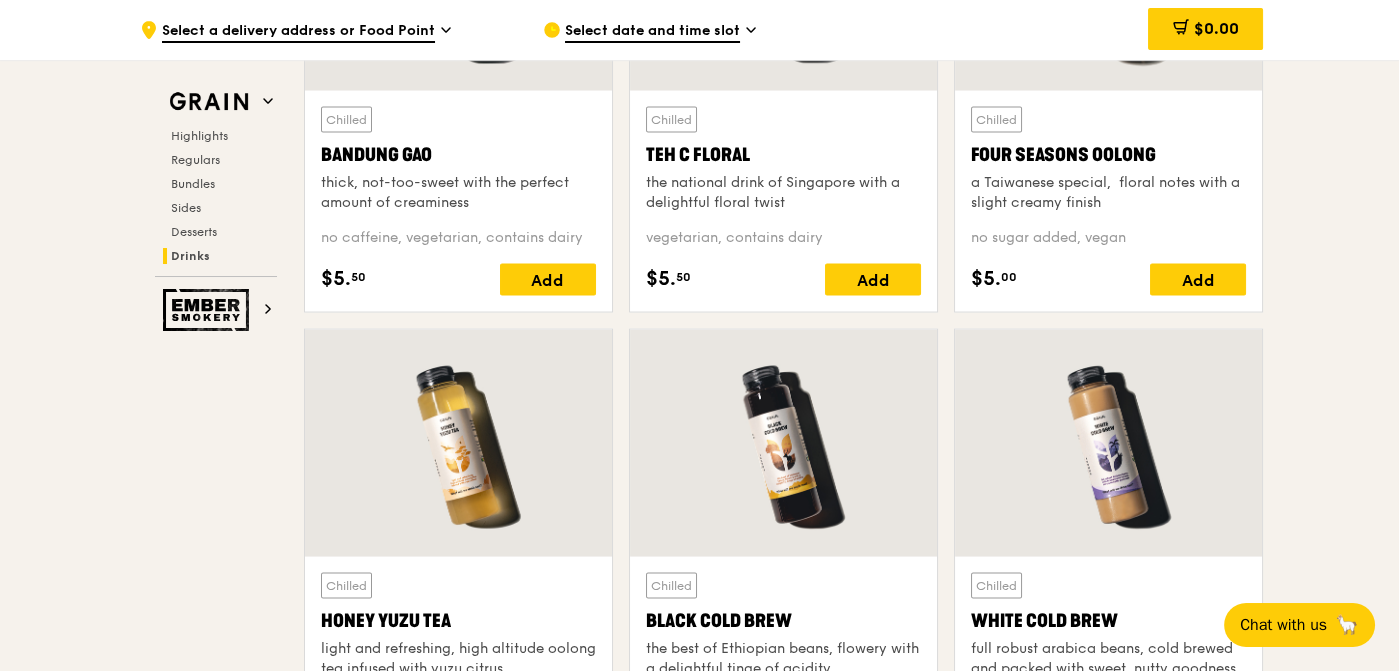 scroll, scrollTop: 6913, scrollLeft: 0, axis: vertical 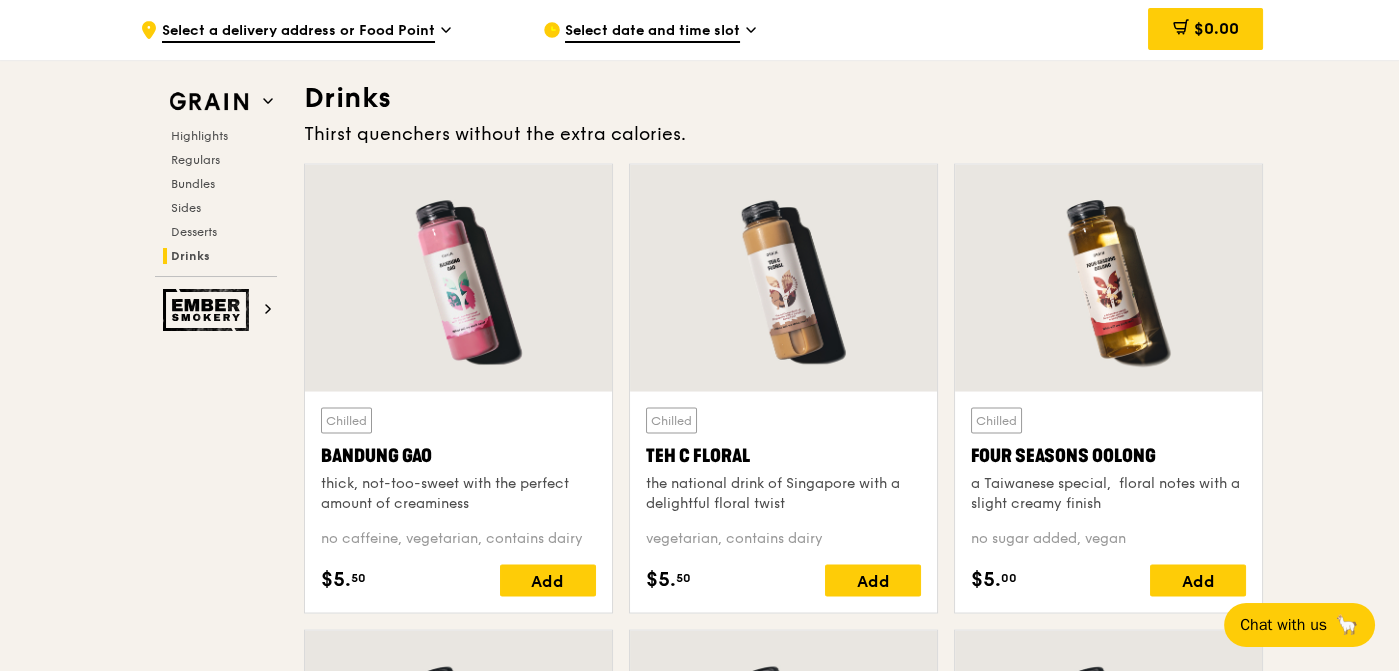 click at bounding box center (783, 277) 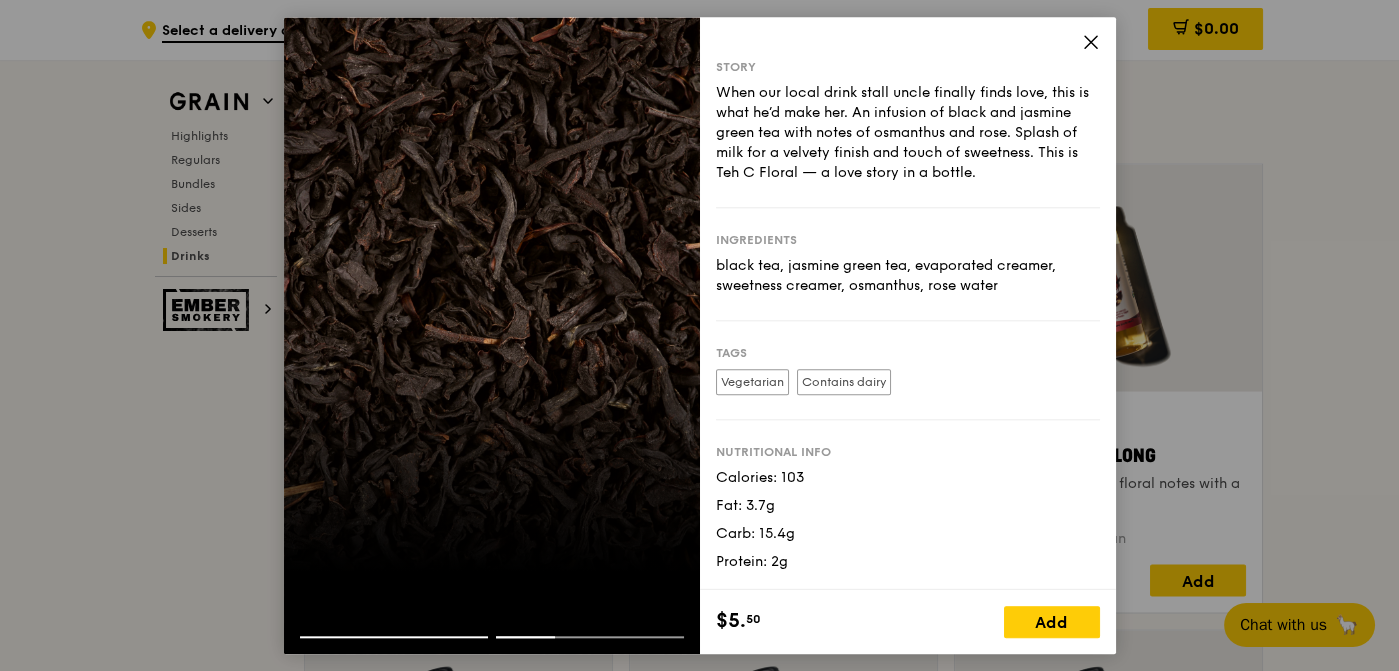 click 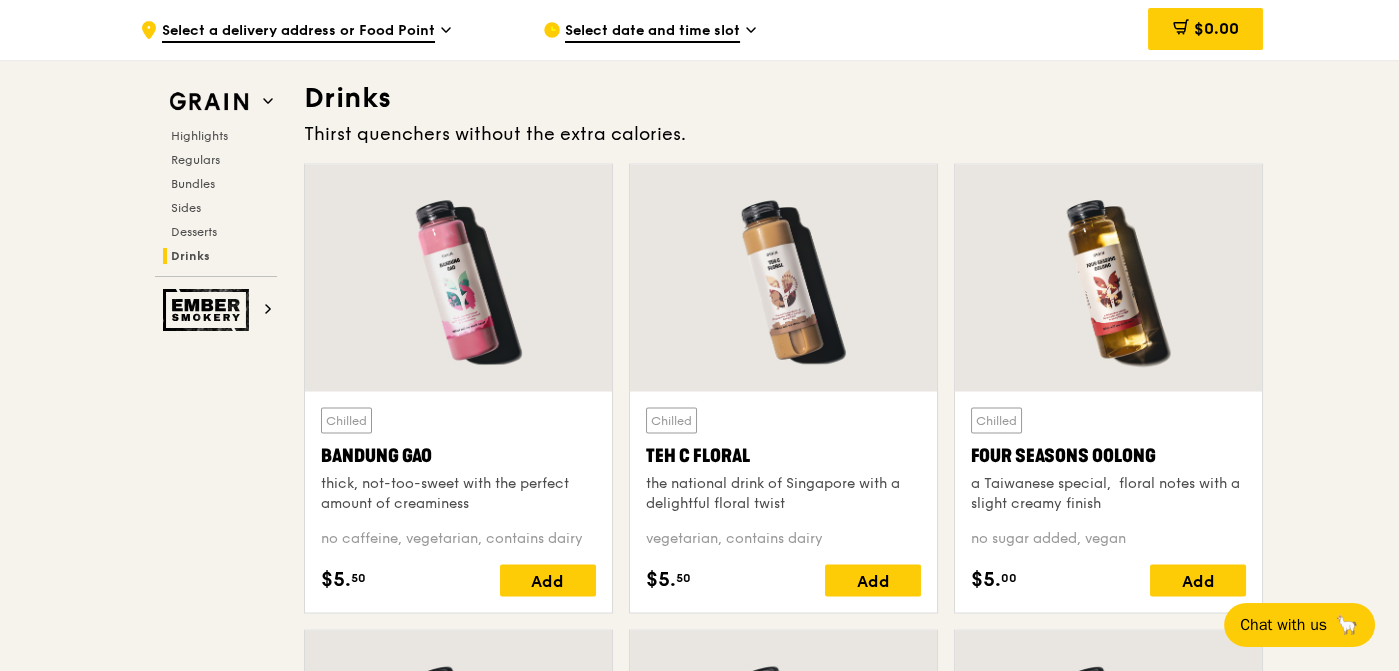 click on "Chilled
Four Seasons Oolong
a Taiwanese special,  floral notes with a slight creamy finish" at bounding box center [1108, 459] 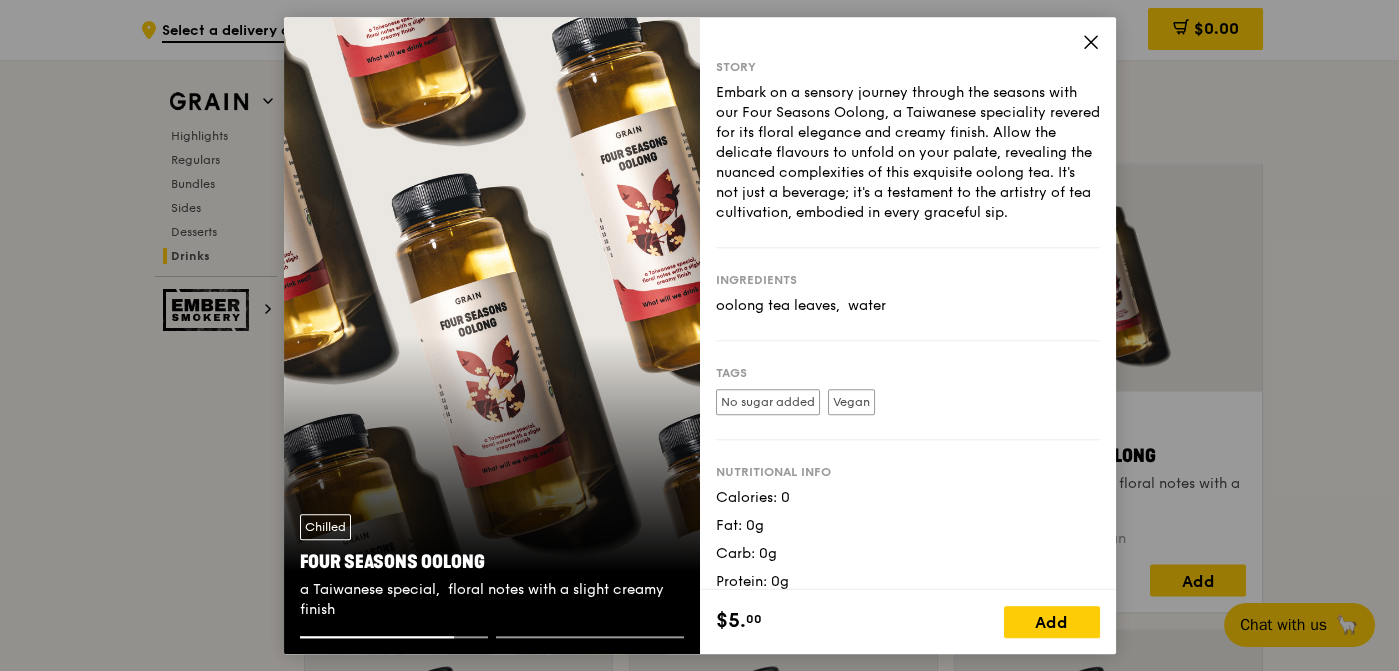 click 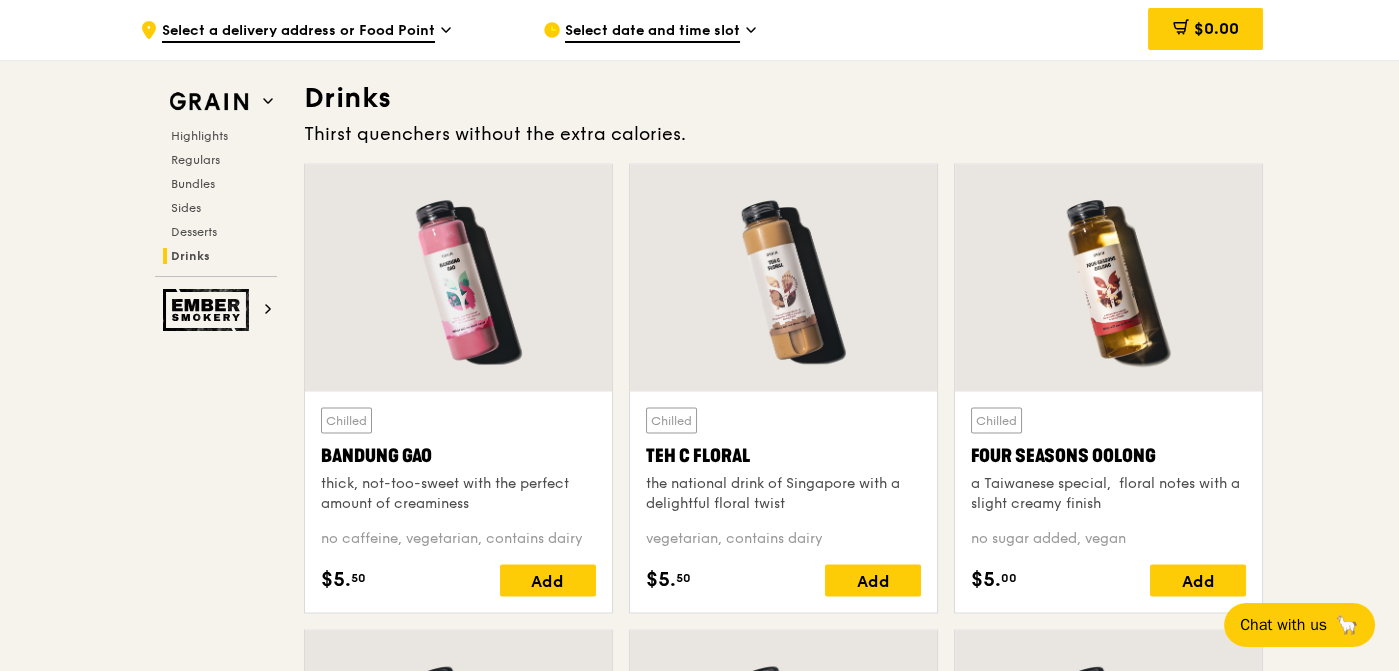 scroll, scrollTop: 7213, scrollLeft: 0, axis: vertical 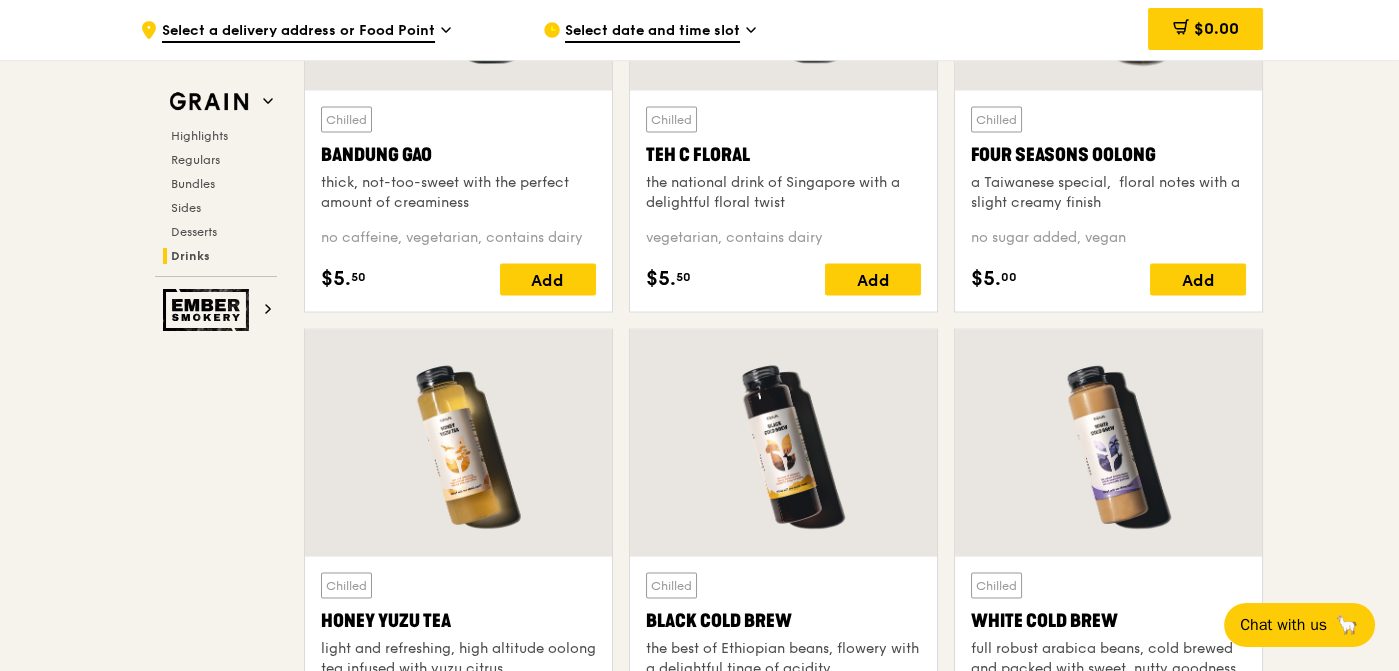 click at bounding box center (1108, 443) 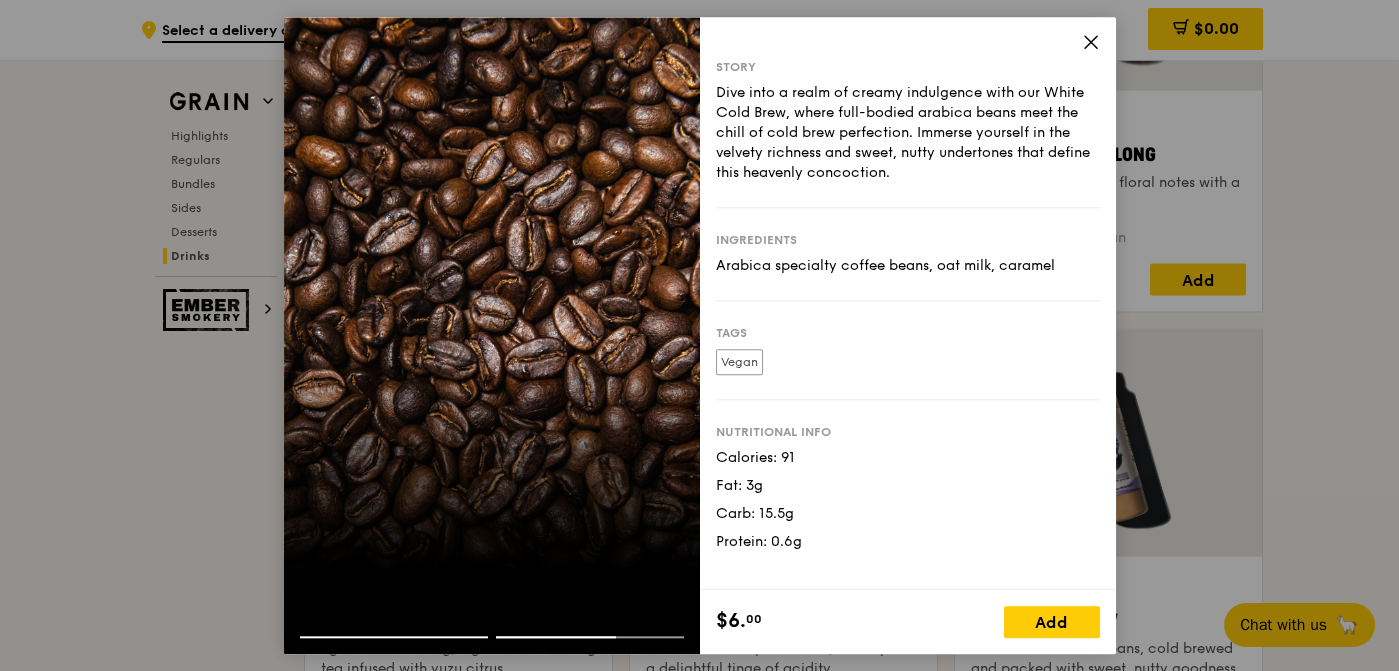 click 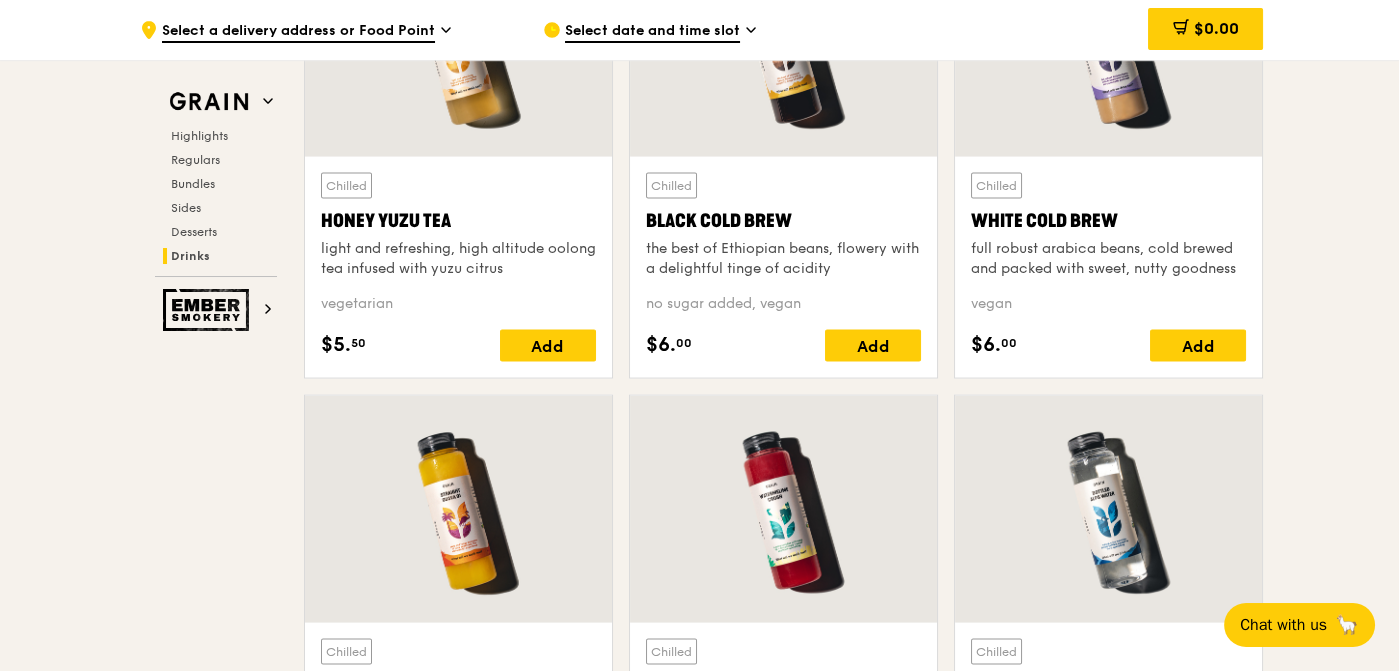 scroll, scrollTop: 7813, scrollLeft: 0, axis: vertical 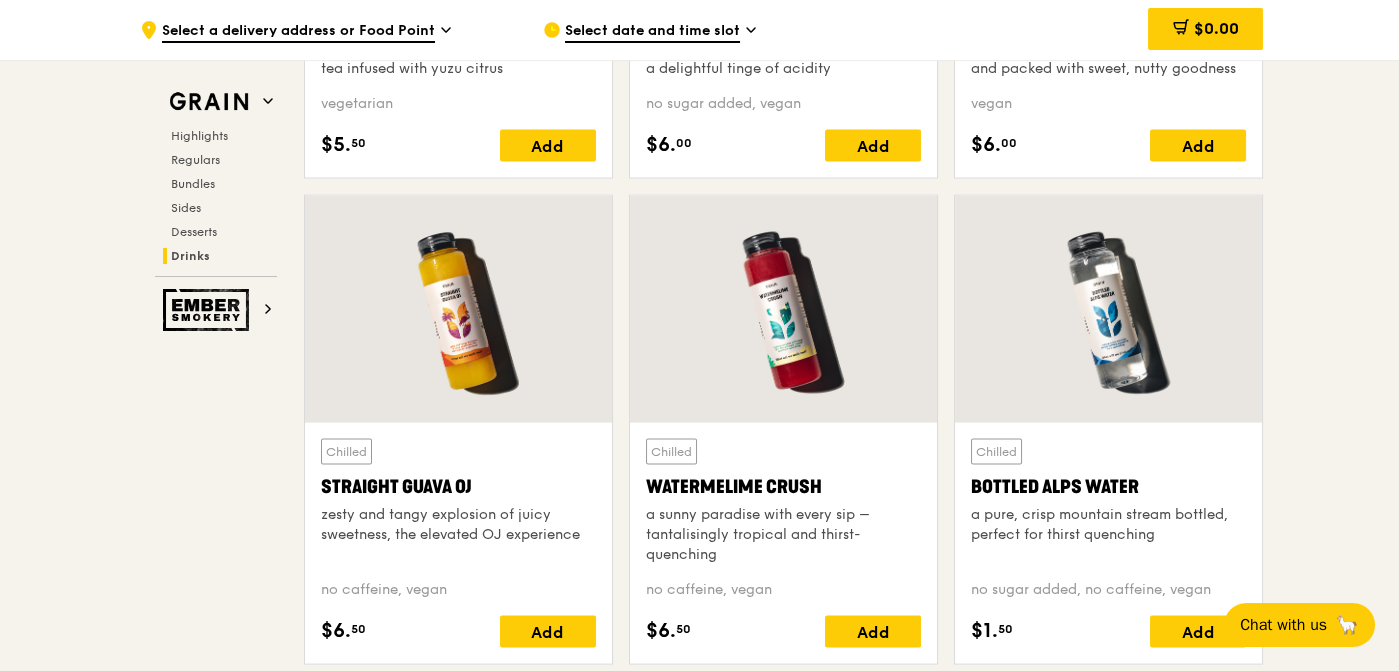 click at bounding box center [783, 309] 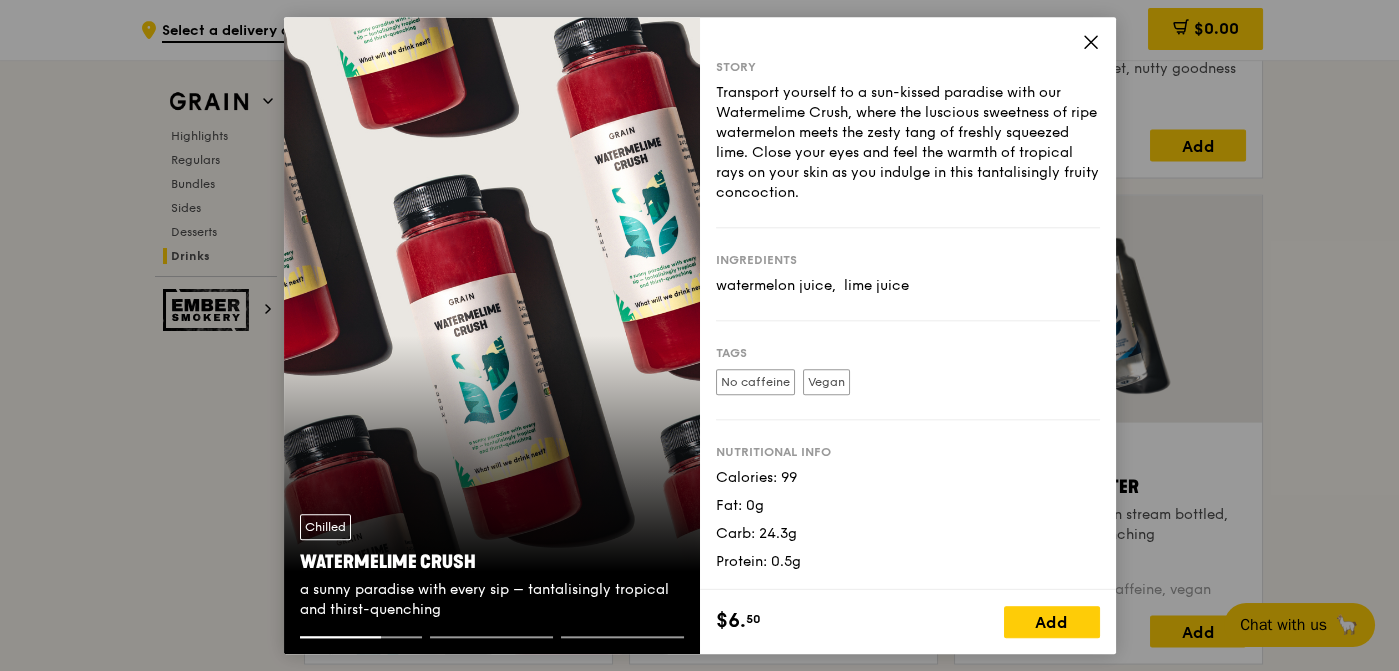 click 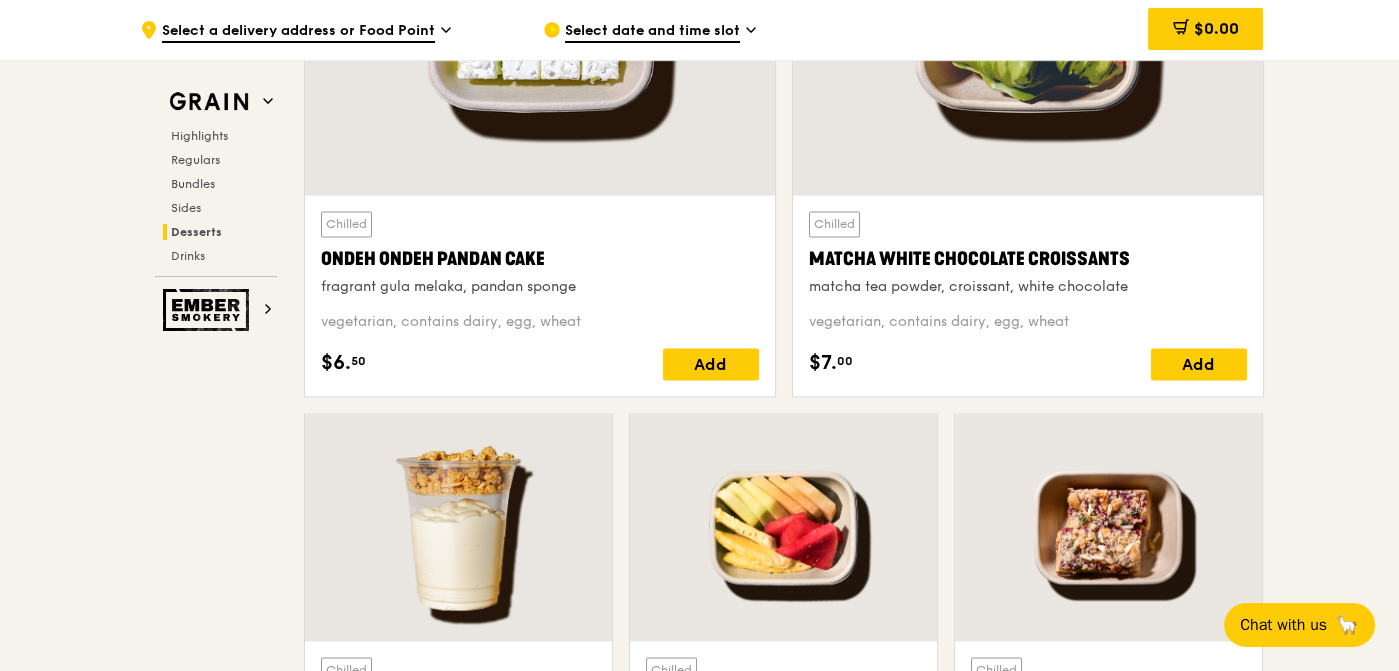 scroll, scrollTop: 5813, scrollLeft: 0, axis: vertical 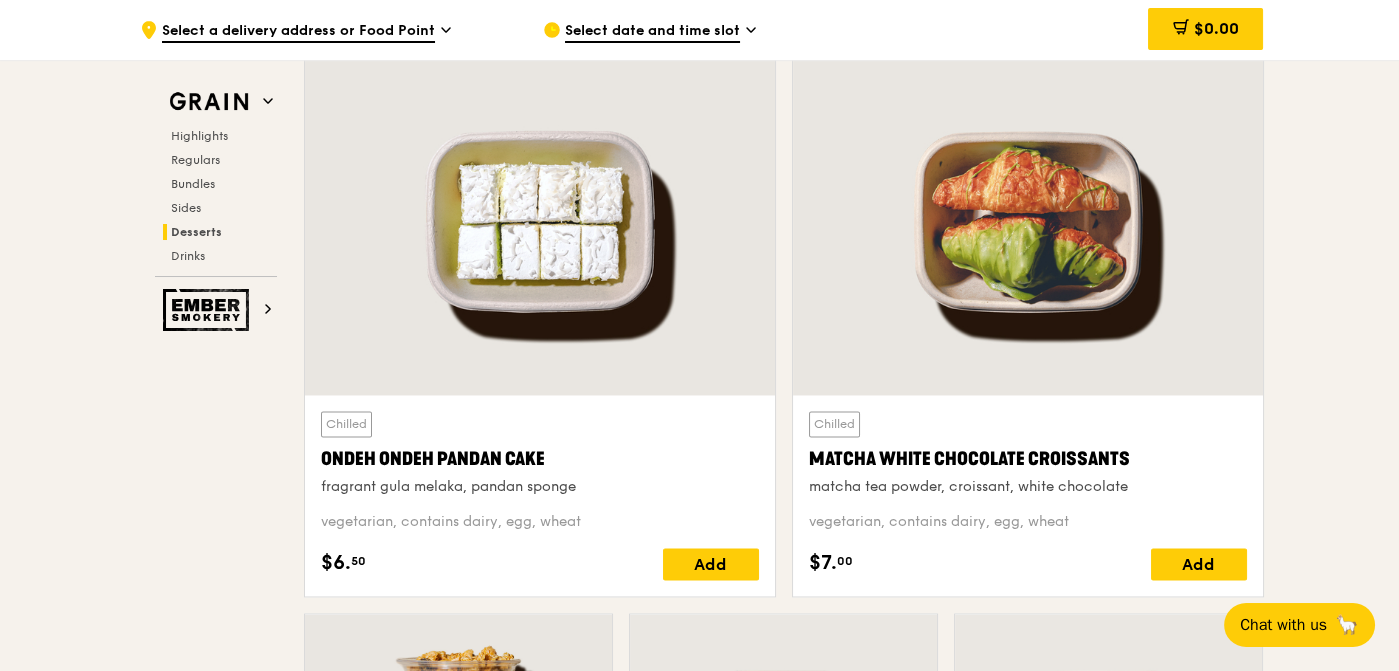 click at bounding box center (540, 221) 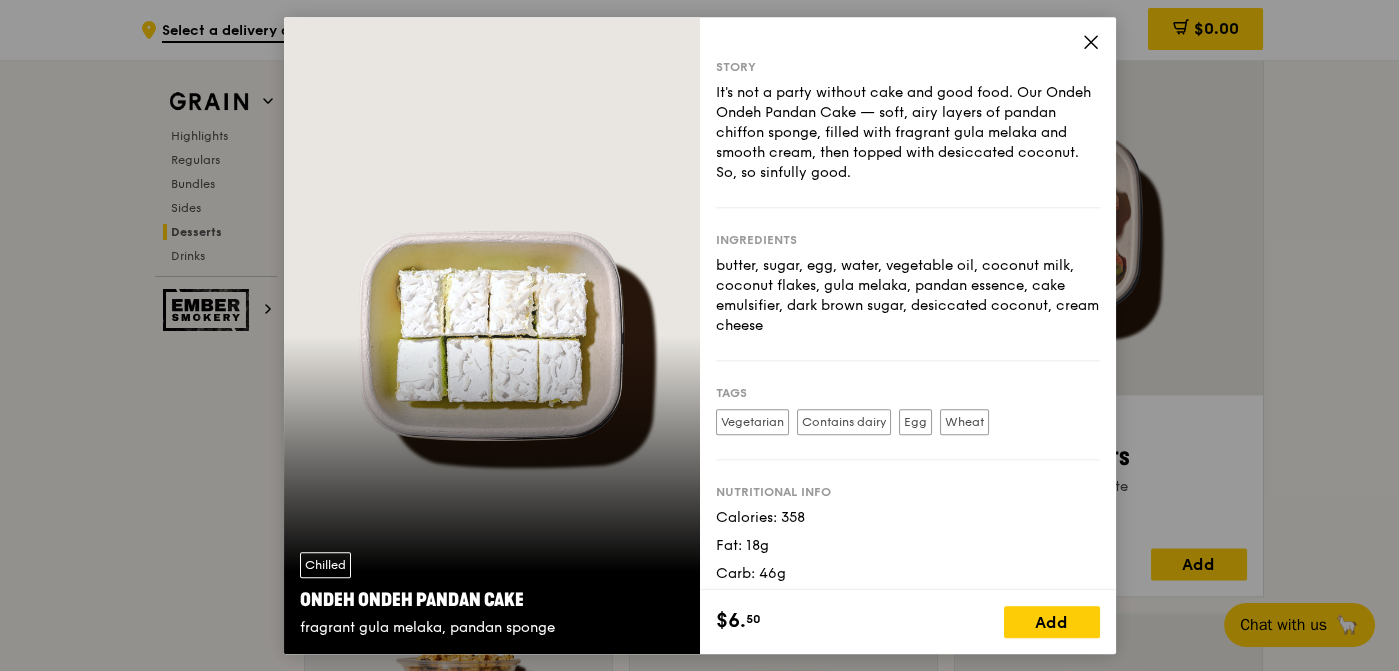 drag, startPoint x: 1097, startPoint y: 42, endPoint x: 1143, endPoint y: 97, distance: 71.70077 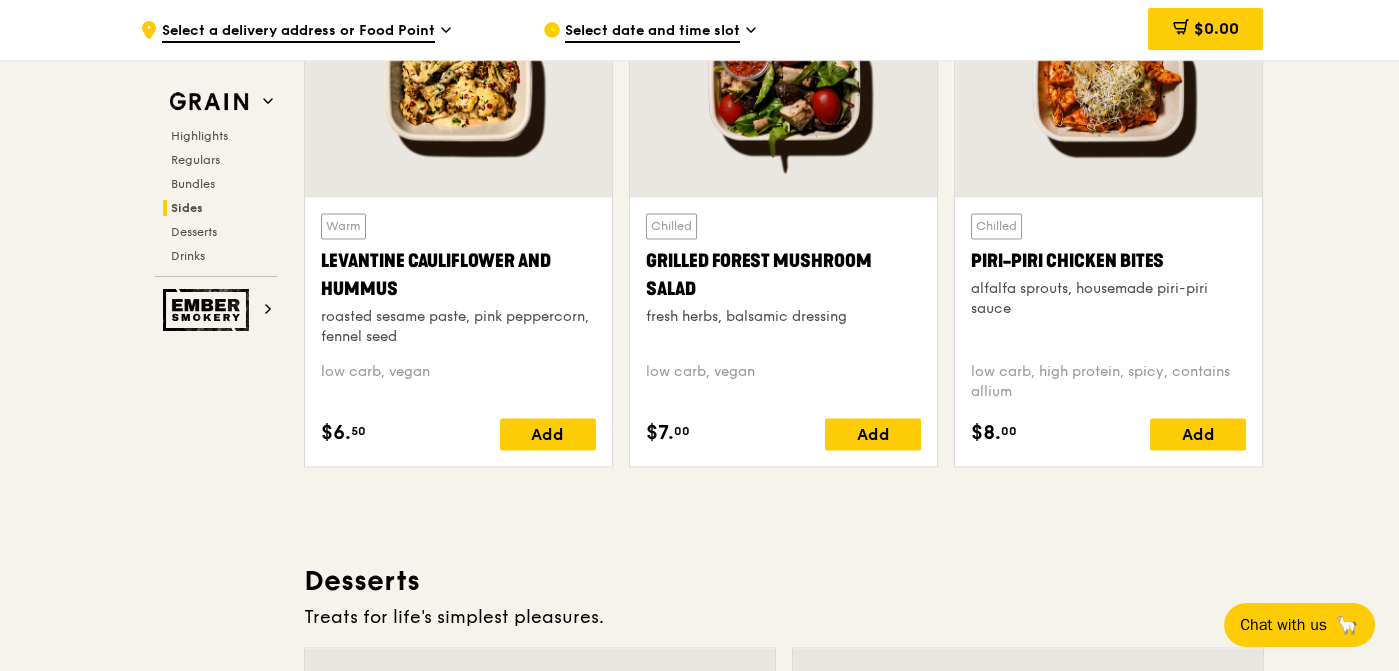 scroll, scrollTop: 5113, scrollLeft: 0, axis: vertical 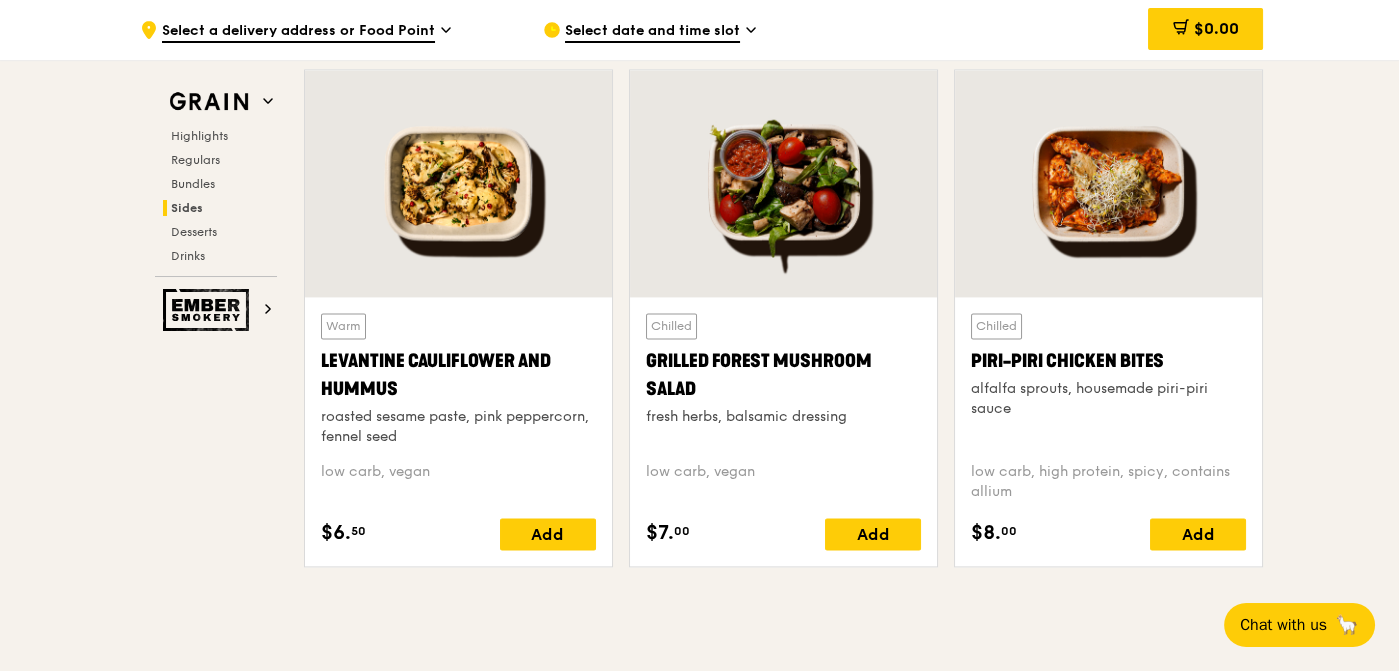 click at bounding box center (1108, 183) 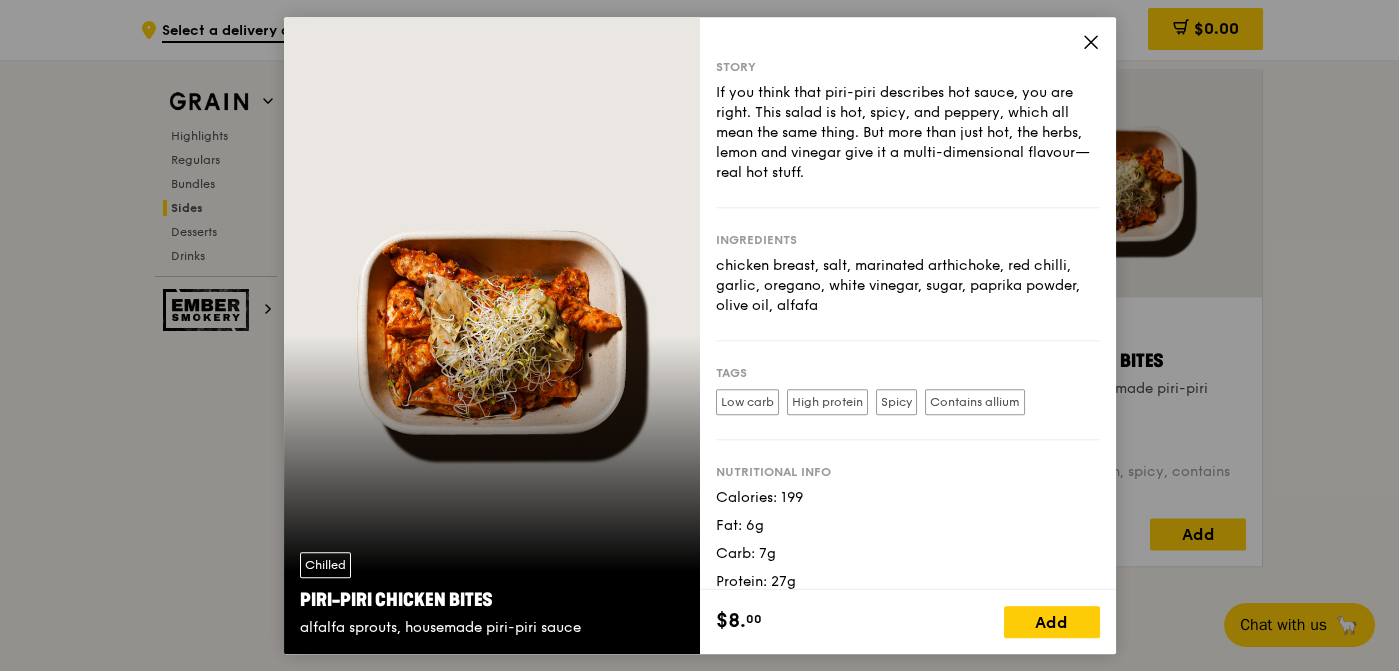 drag, startPoint x: 1088, startPoint y: 37, endPoint x: 914, endPoint y: 216, distance: 249.63373 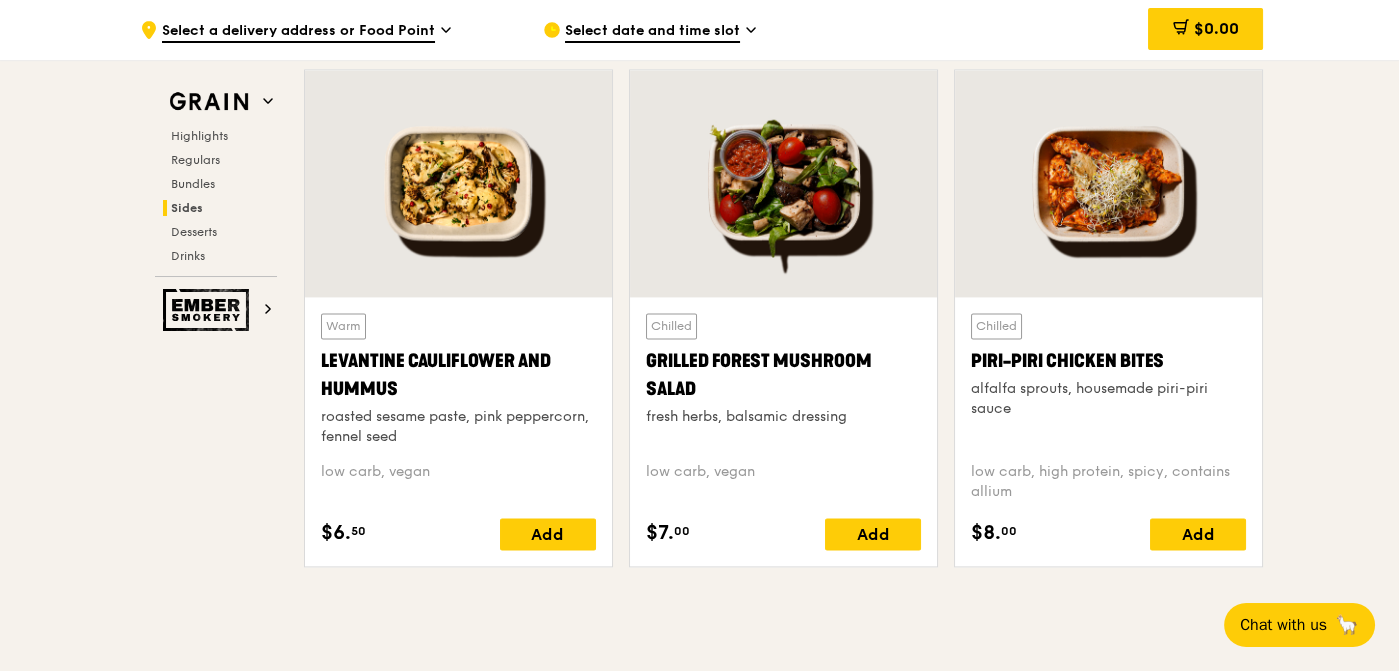 click at bounding box center [783, 183] 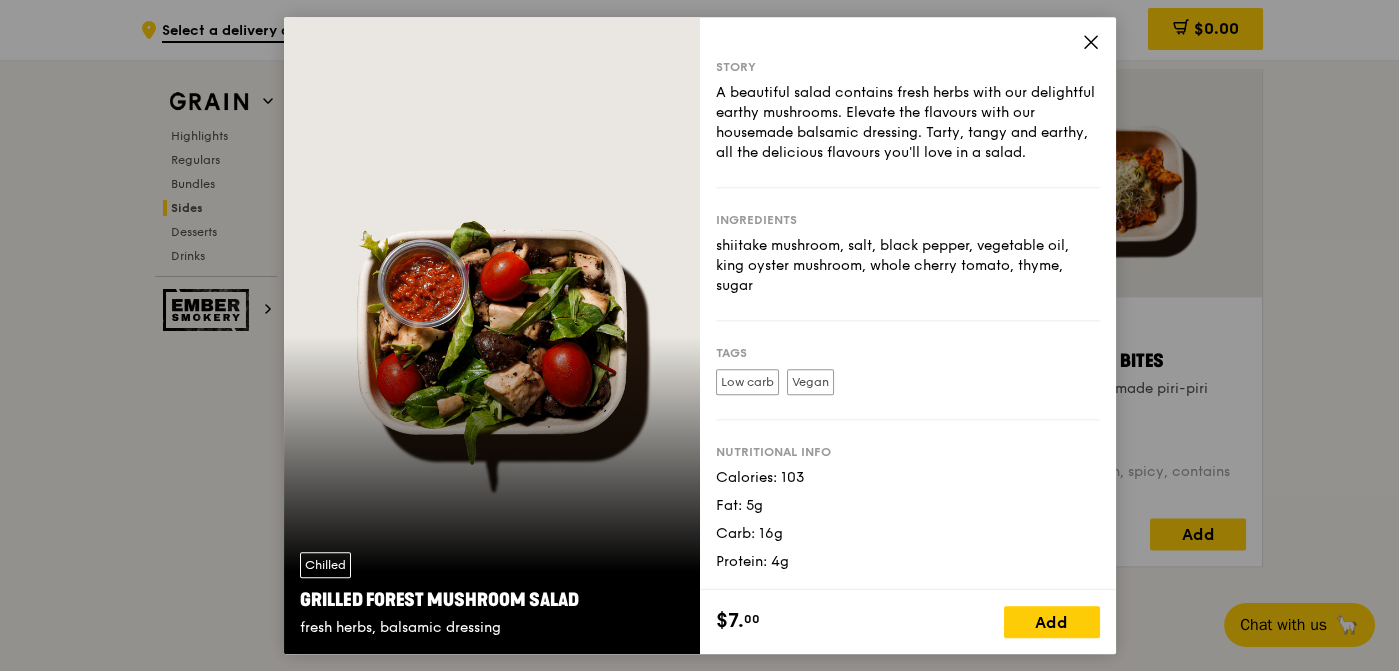 click on "Tags" at bounding box center (908, 353) 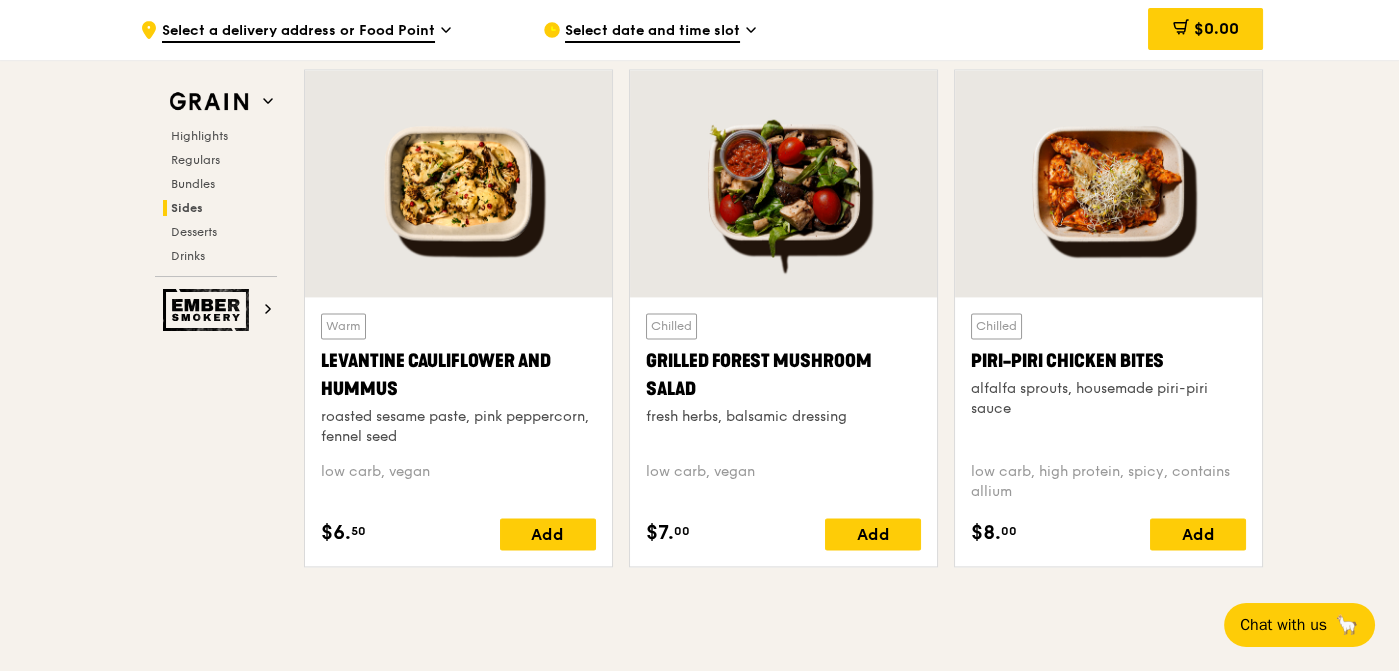 click at bounding box center [458, 183] 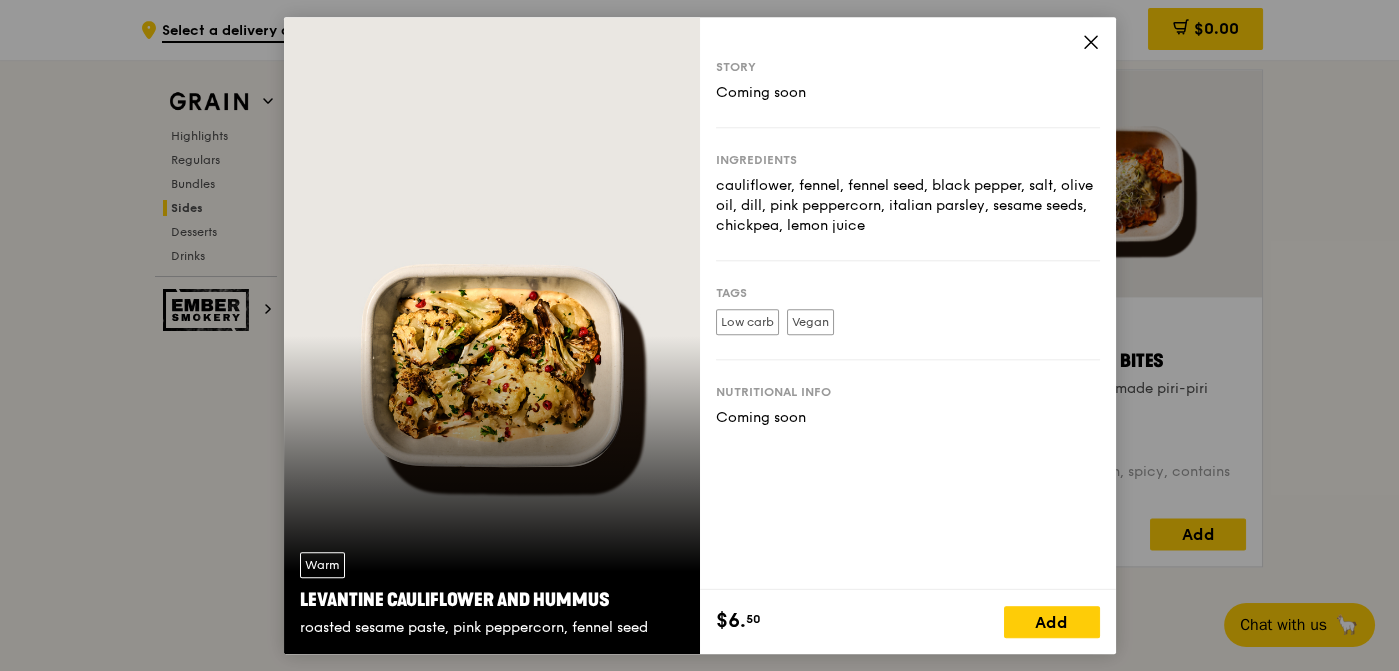click on "Story
Coming soon
Ingredients
cauliflower, fennel, fennel seed, black pepper, salt, olive oil, dill, pink peppercorn, italian parsley, sesame seeds, chickpea, lemon juice
Tags
Low carb
Vegan
Nutritional info
Coming soon" at bounding box center (908, 303) 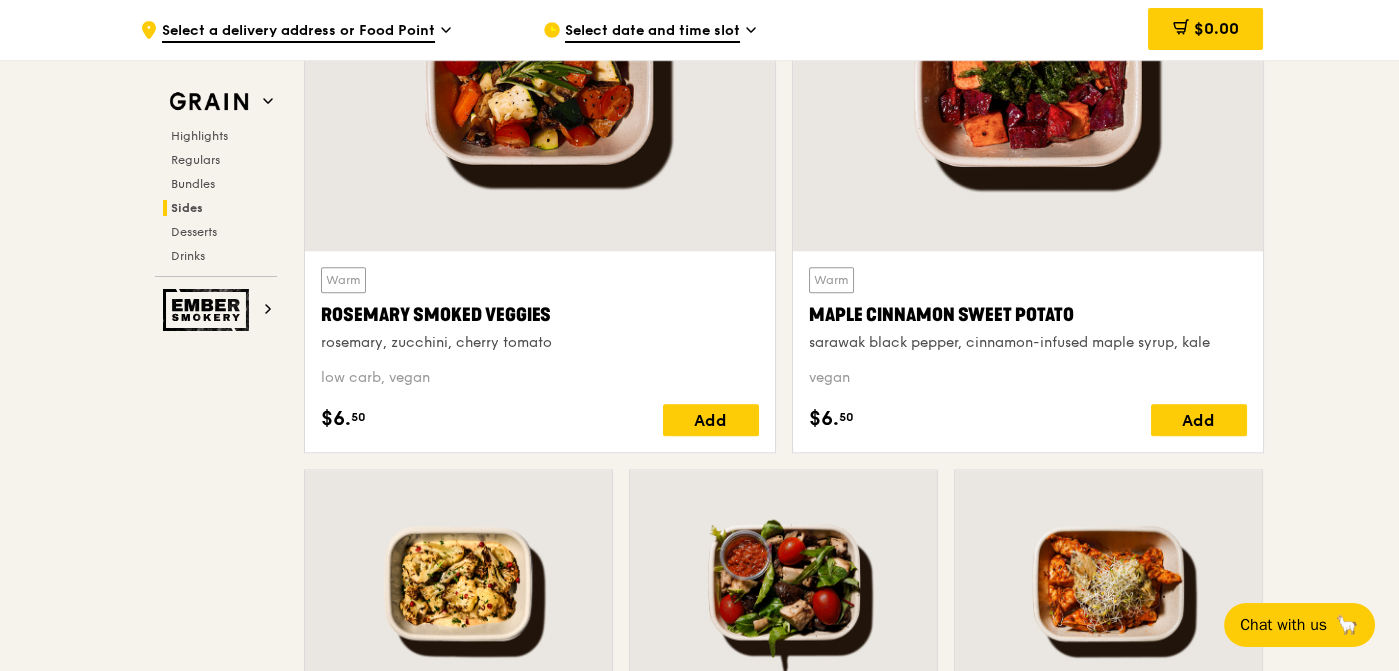 scroll, scrollTop: 4613, scrollLeft: 0, axis: vertical 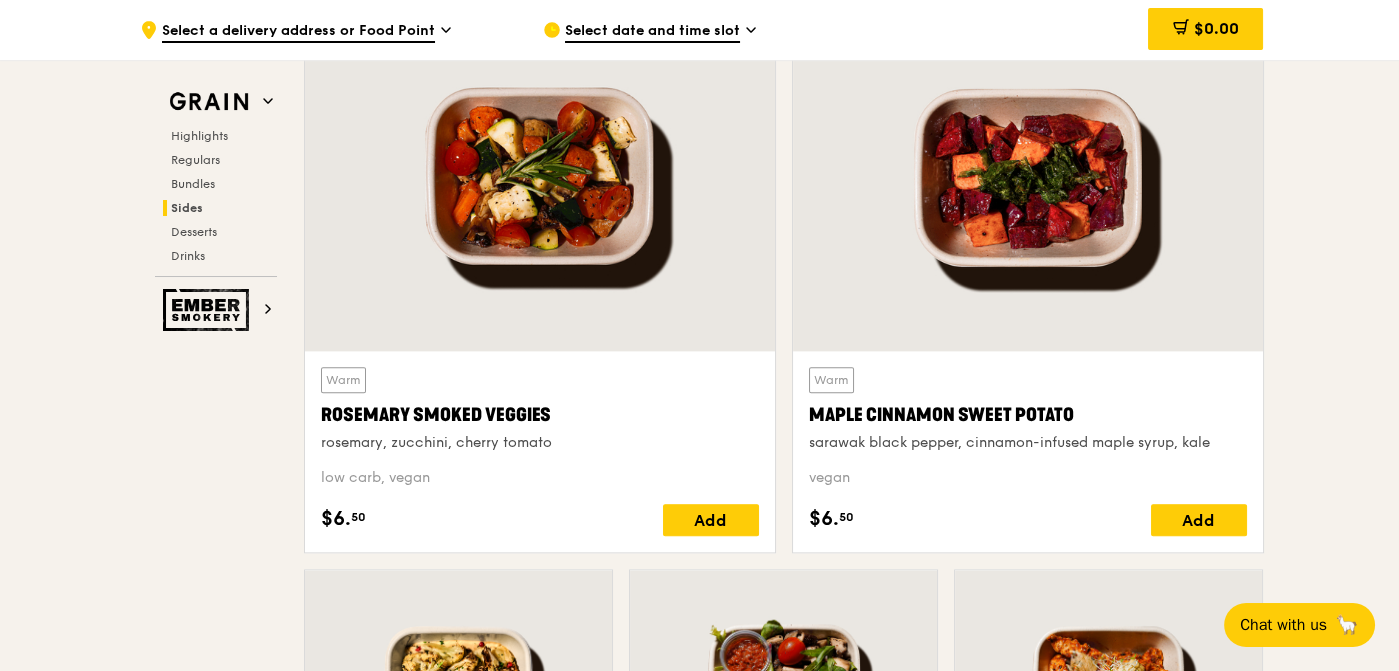 click at bounding box center (1028, 177) 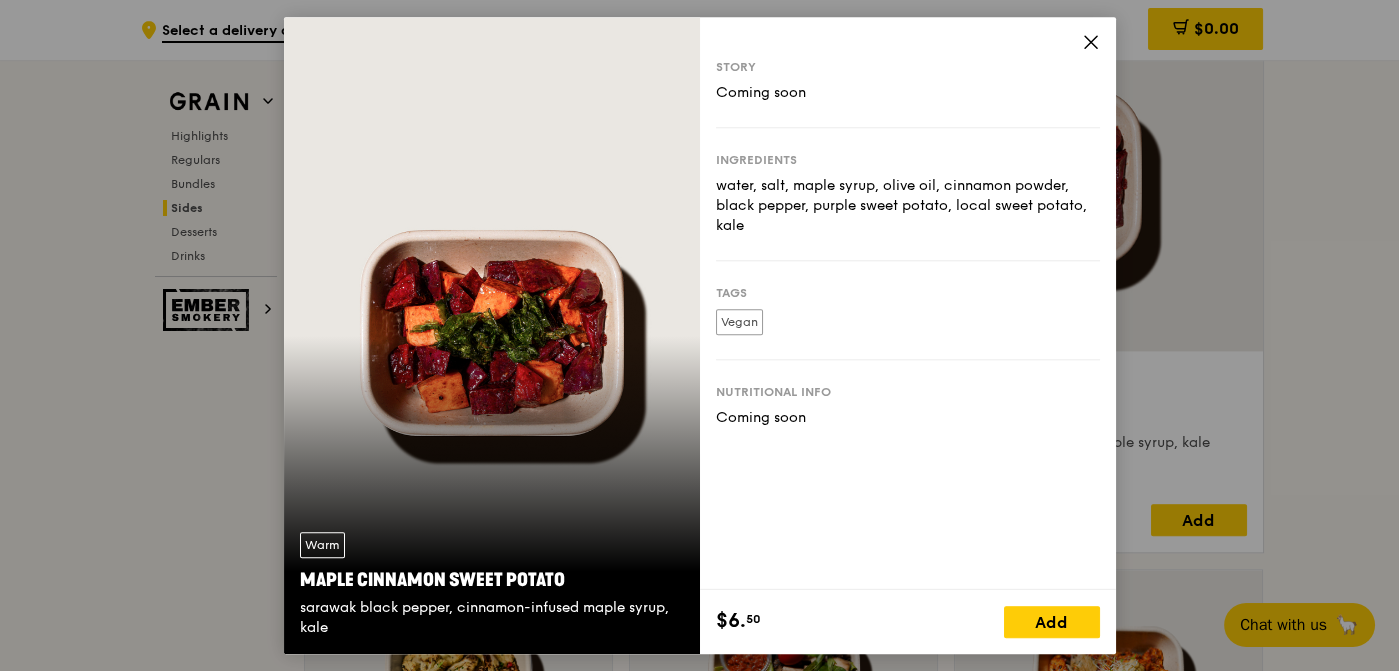 click 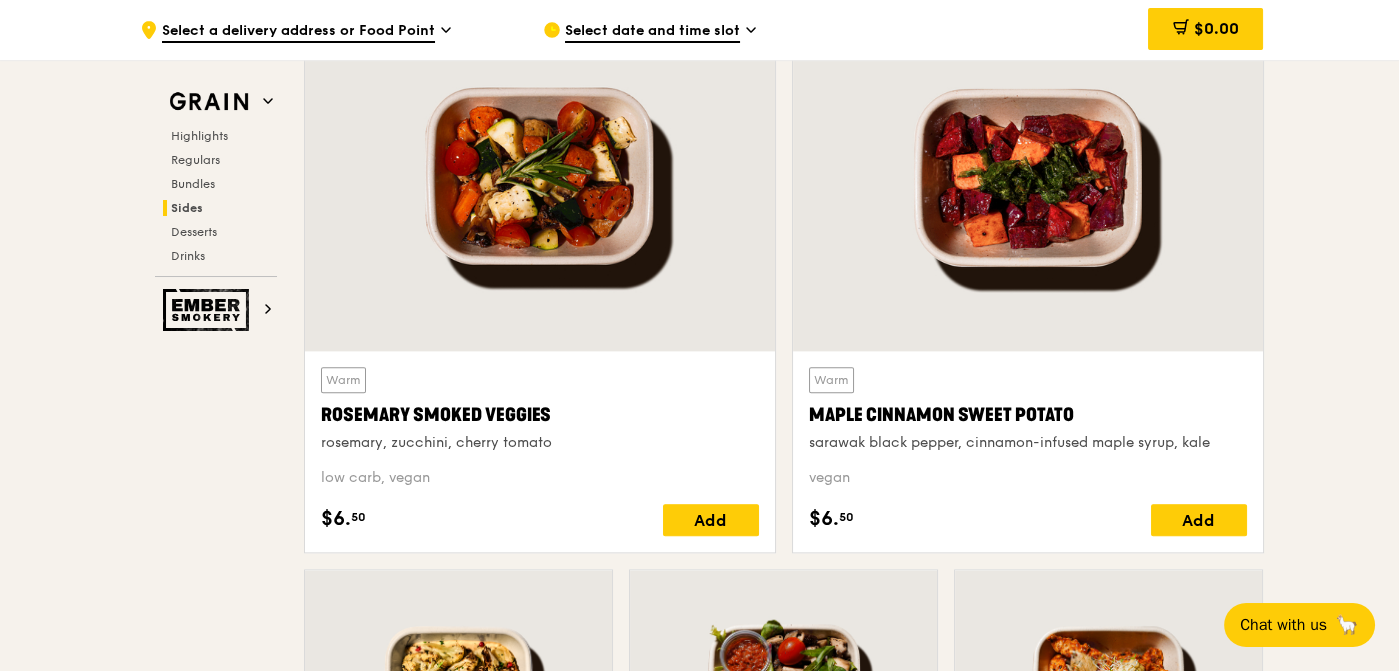 click at bounding box center [540, 177] 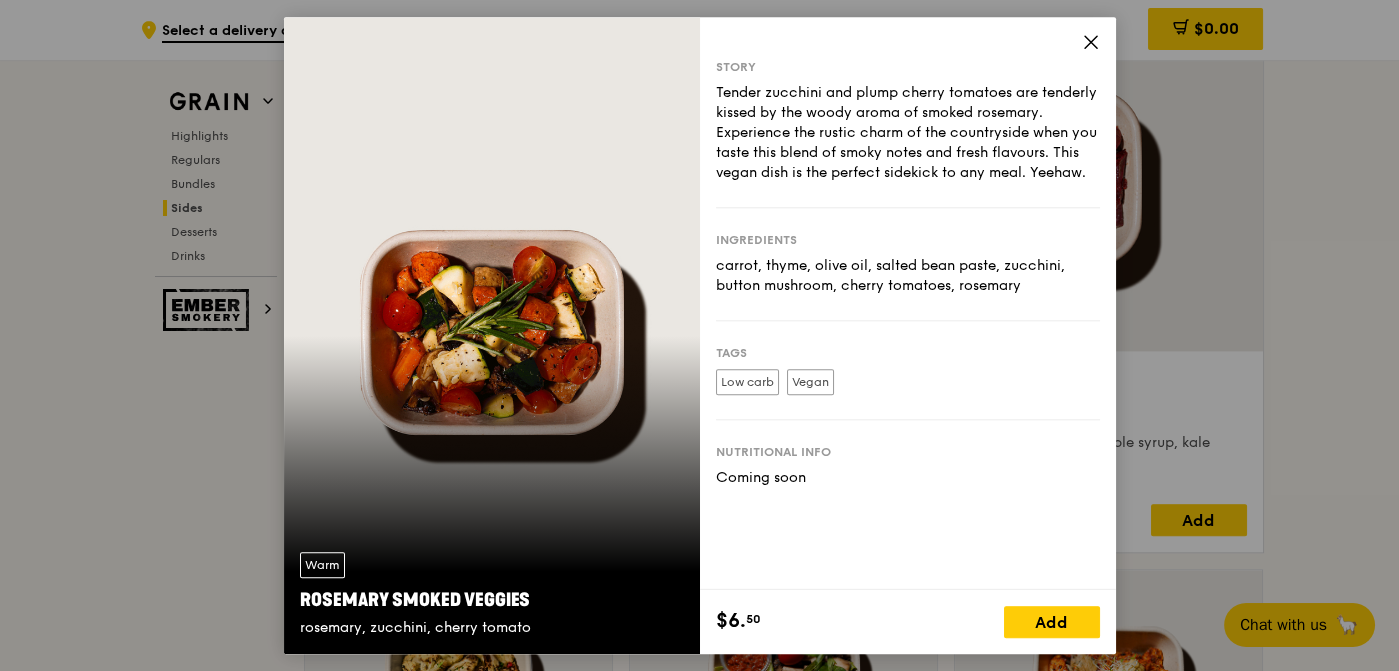click 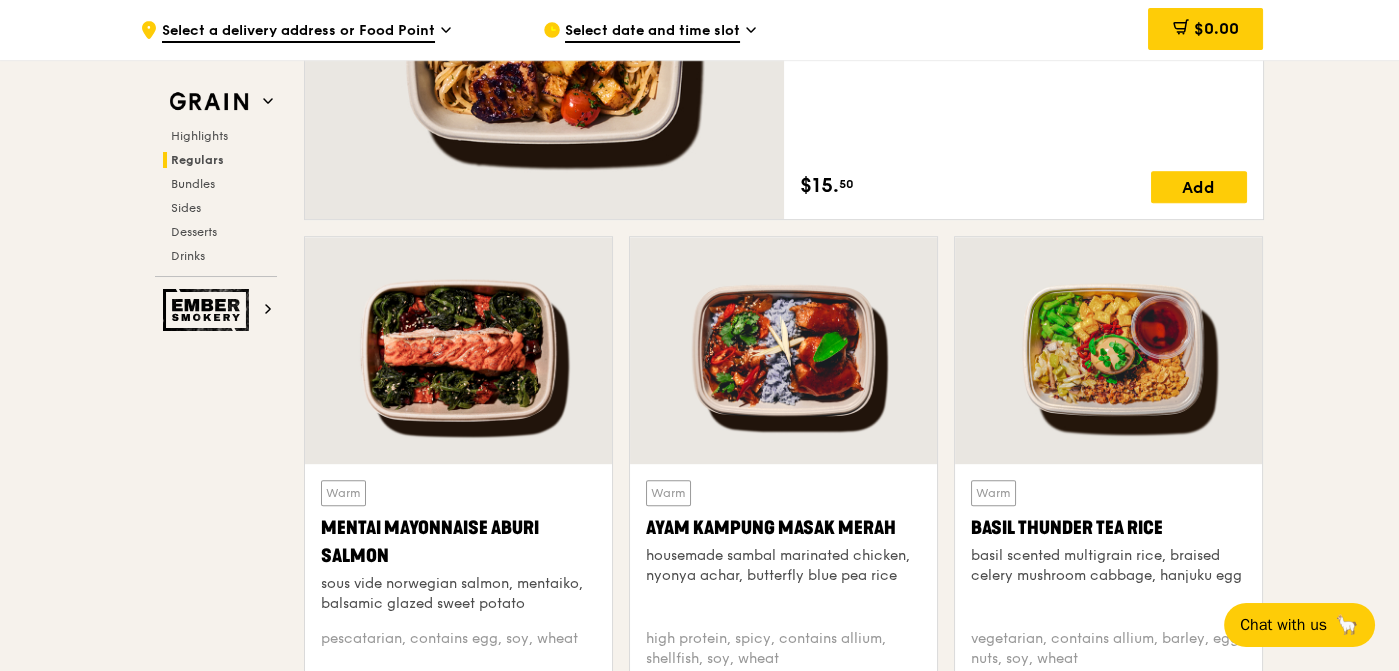 scroll, scrollTop: 1313, scrollLeft: 0, axis: vertical 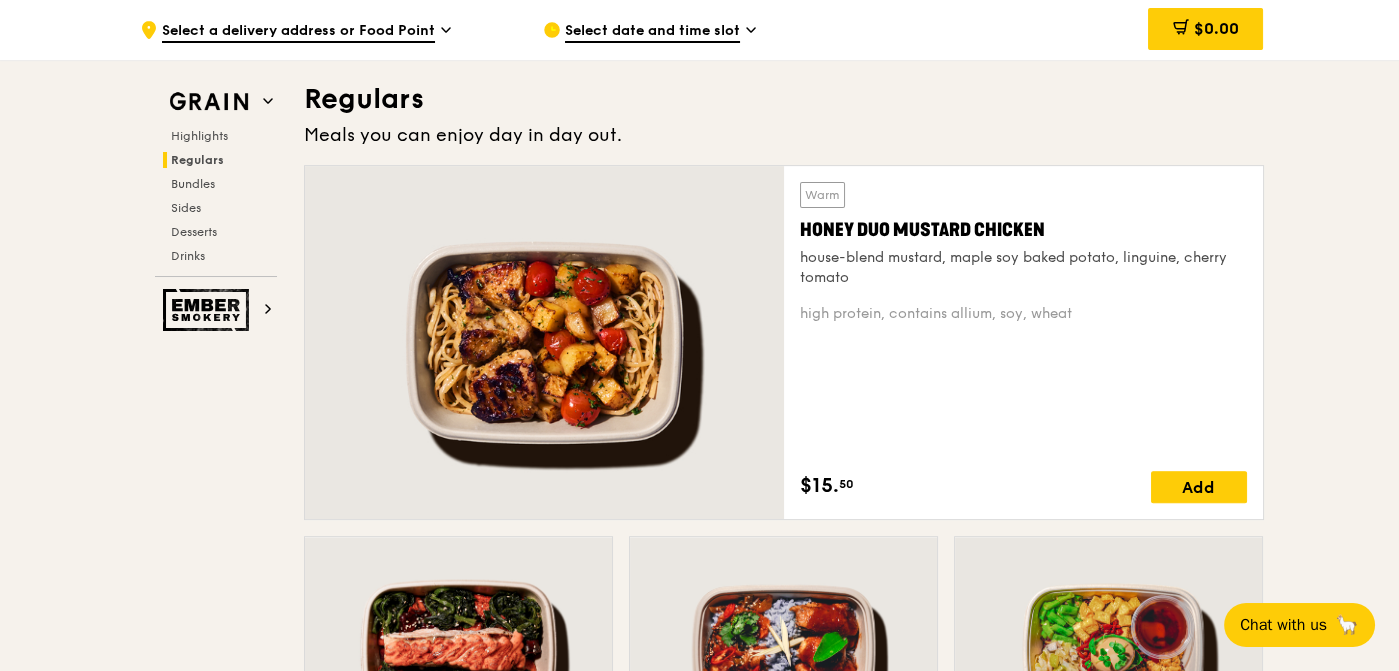 click at bounding box center (544, 342) 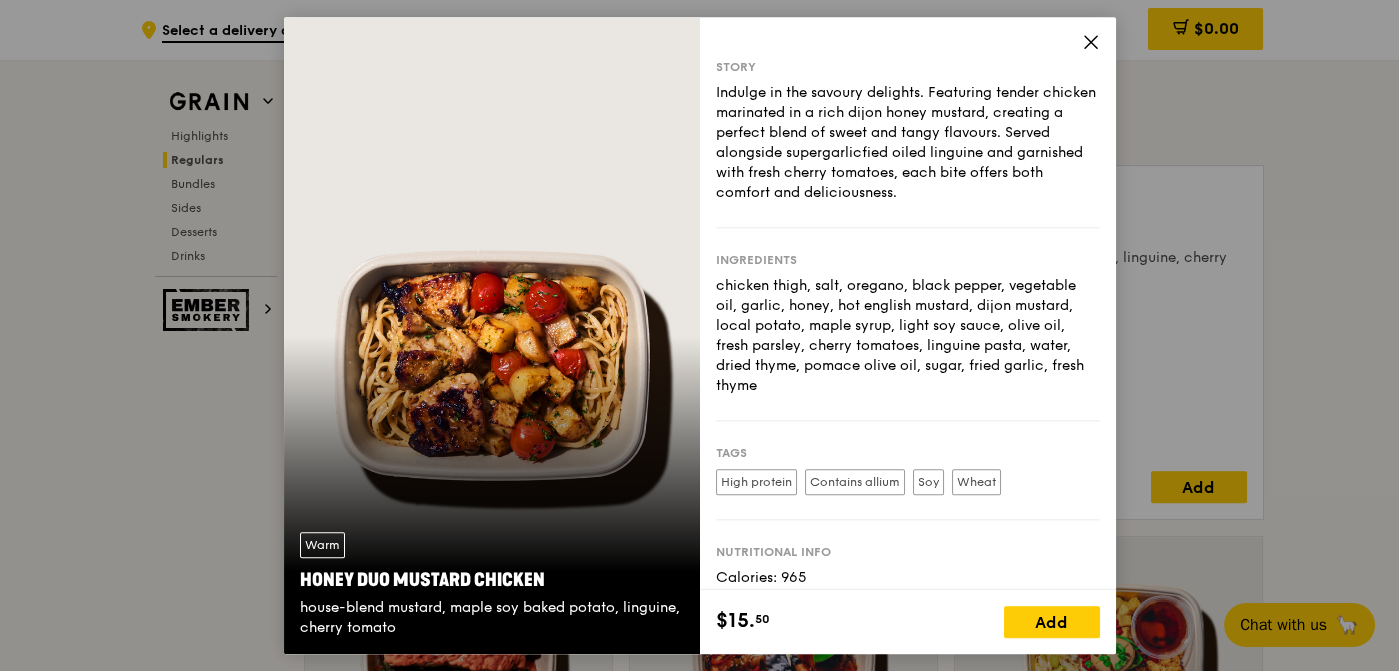 drag, startPoint x: 1092, startPoint y: 45, endPoint x: 953, endPoint y: 276, distance: 269.596 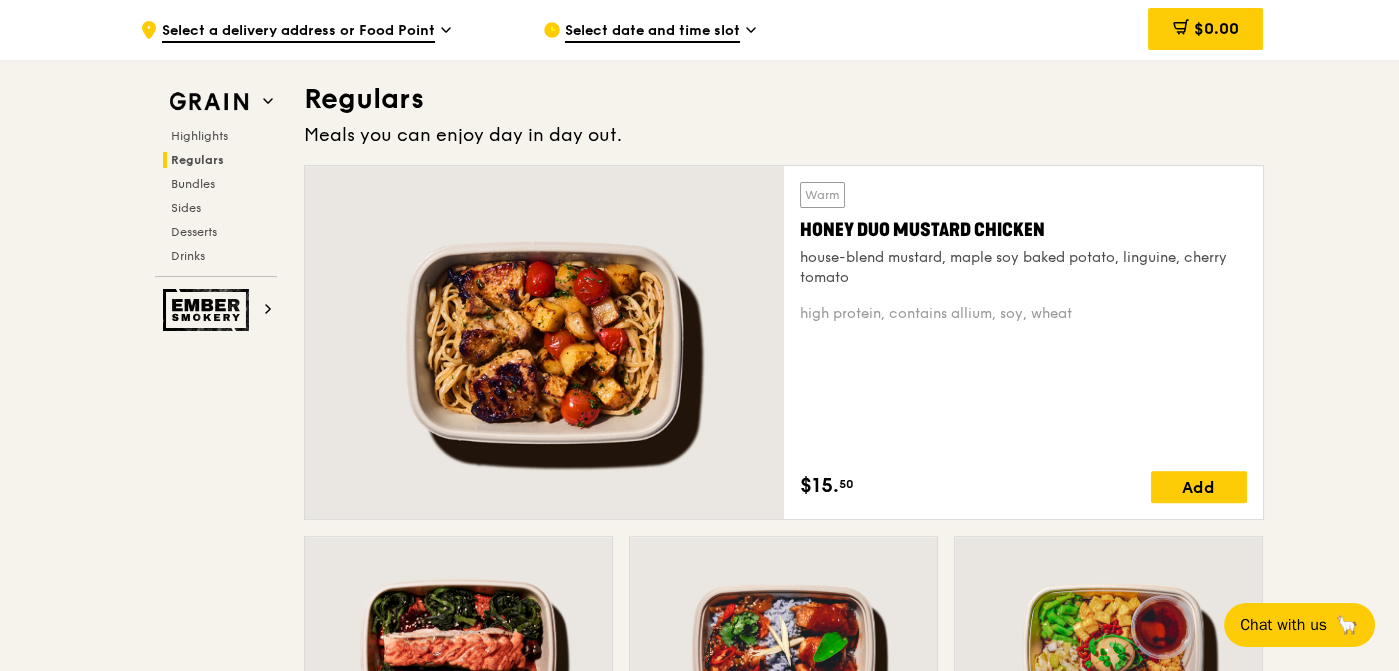 scroll, scrollTop: 1613, scrollLeft: 0, axis: vertical 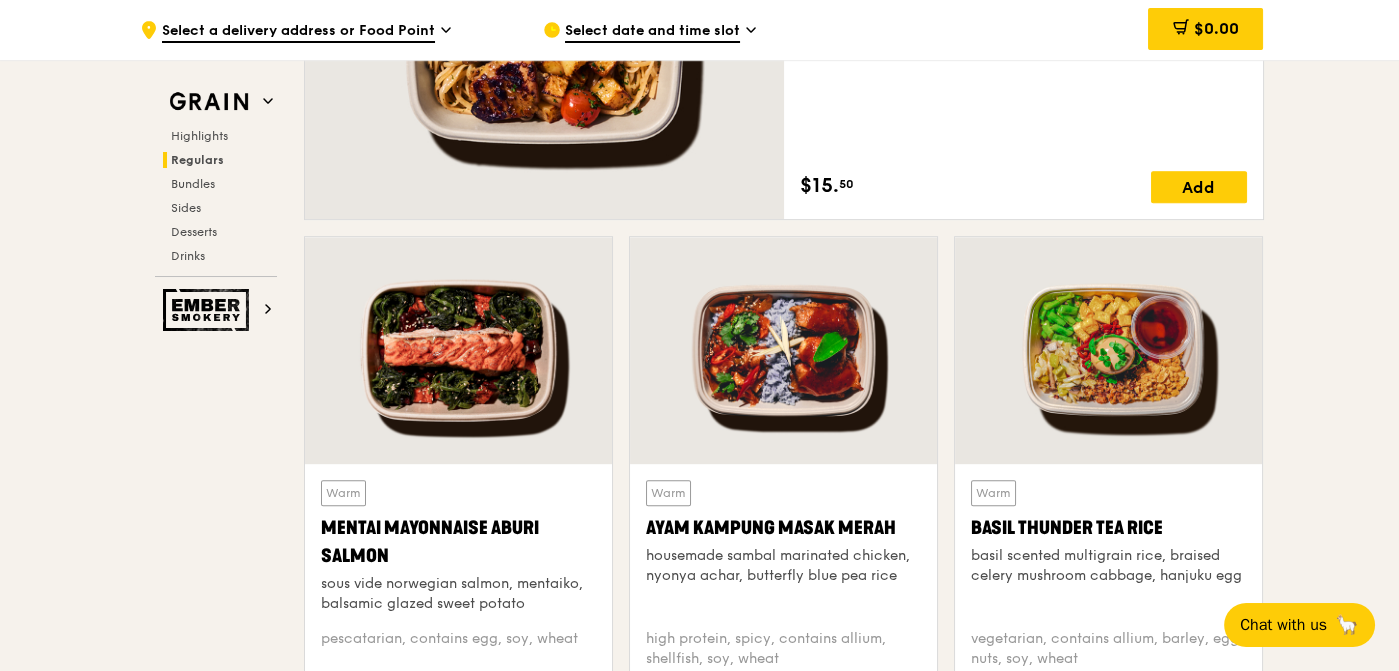 click at bounding box center [458, 350] 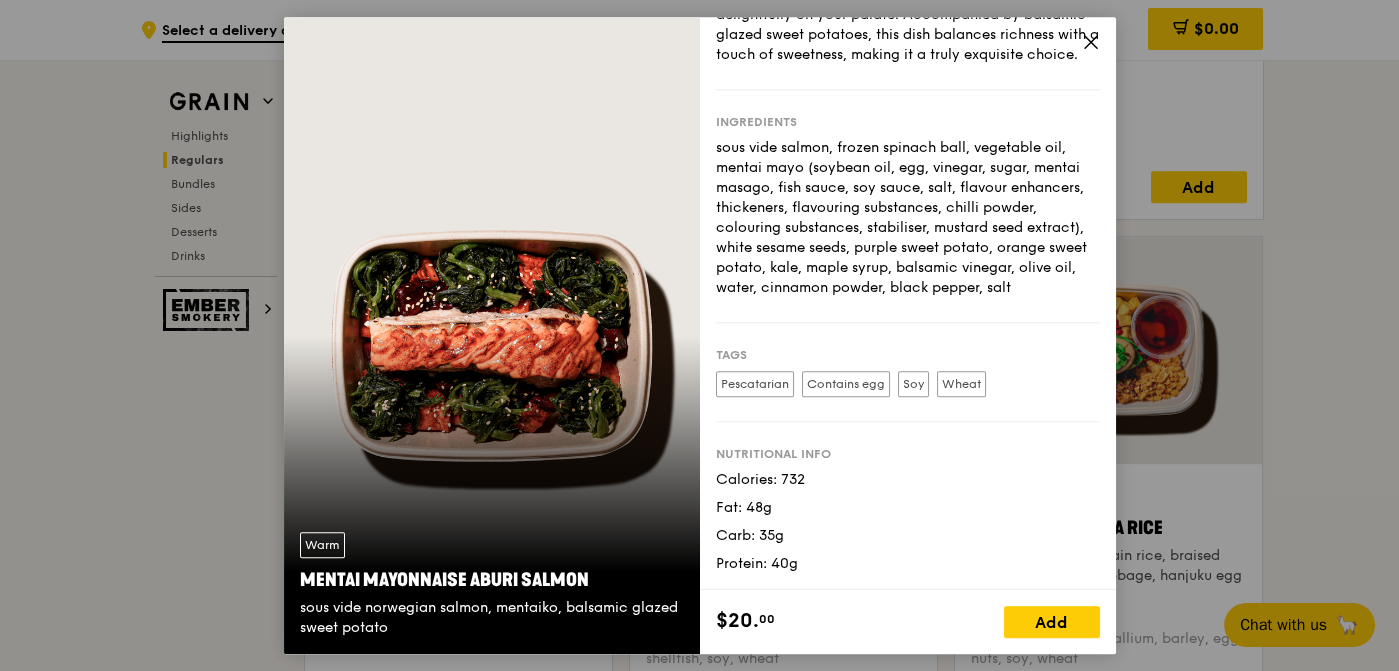 scroll, scrollTop: 0, scrollLeft: 0, axis: both 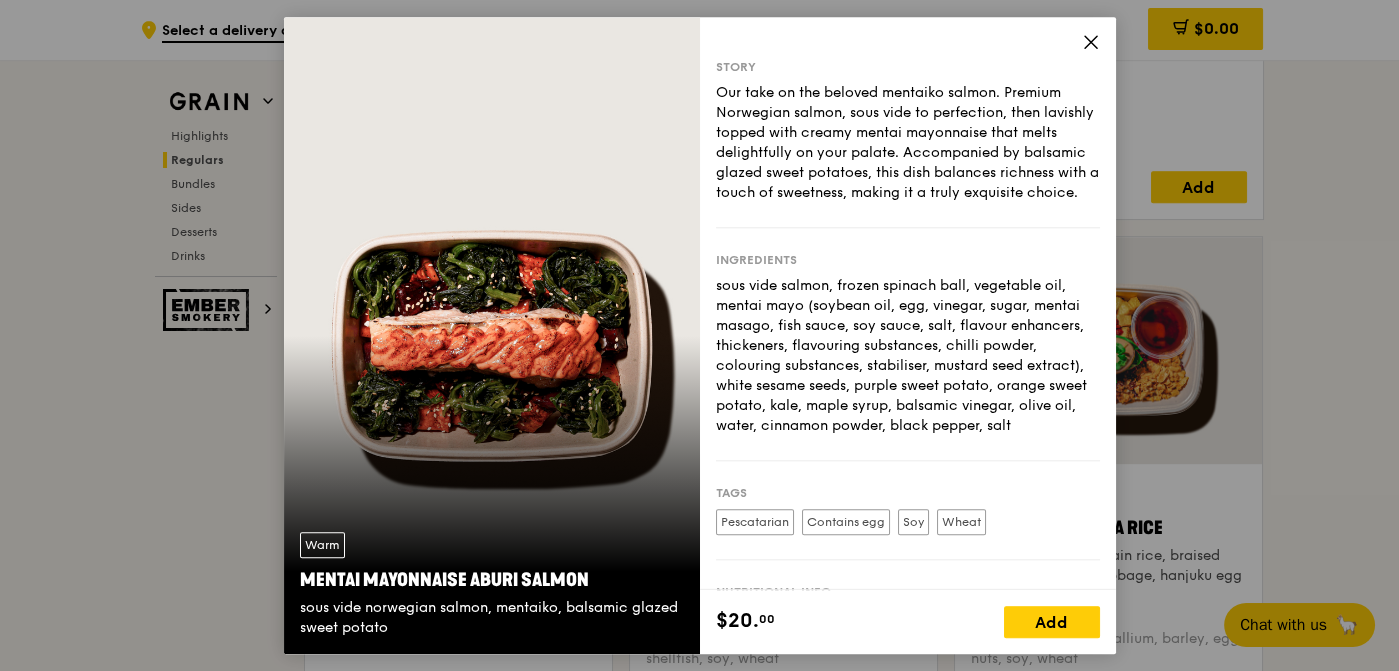 click 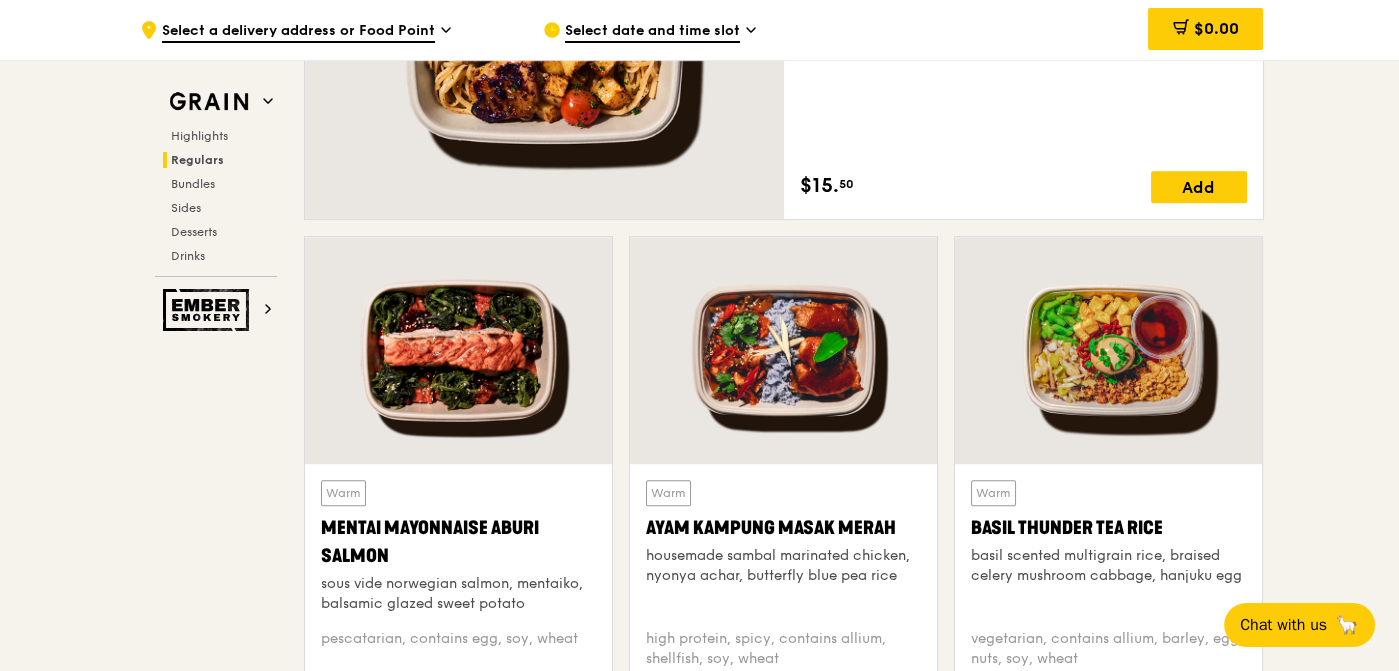 drag, startPoint x: 383, startPoint y: 554, endPoint x: 324, endPoint y: 525, distance: 65.74192 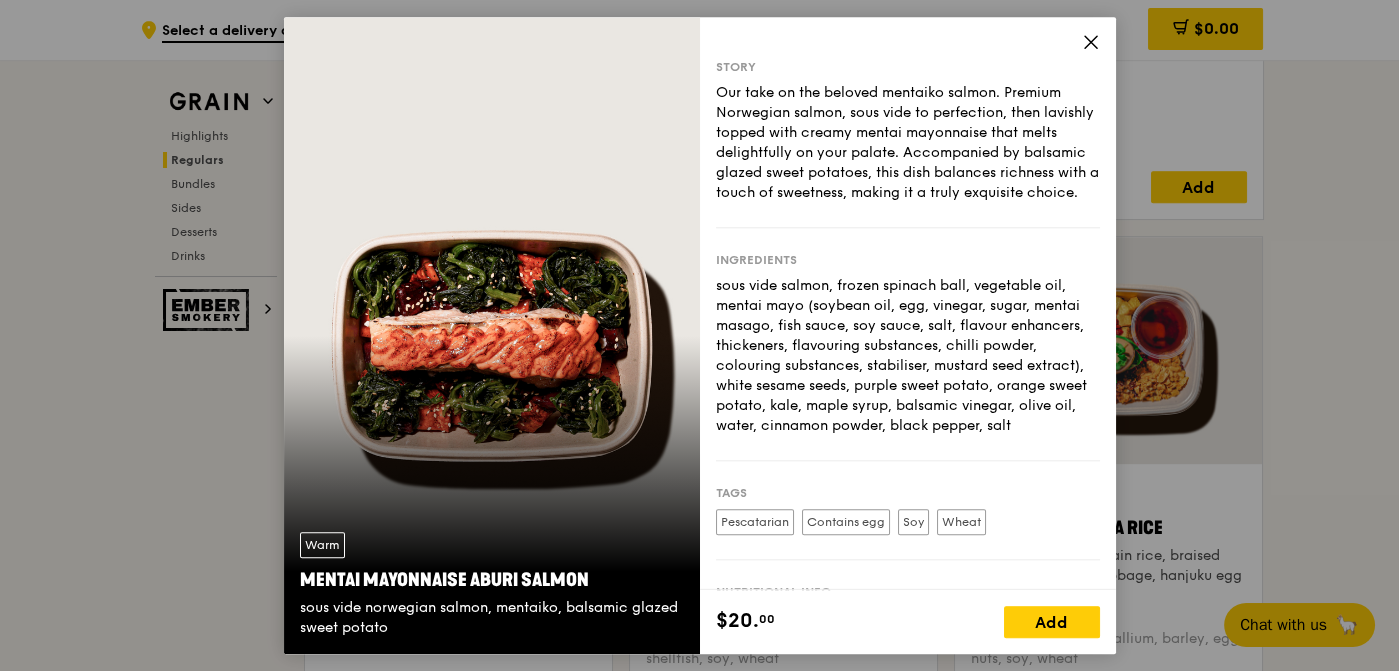 copy on "Mentai Mayonnaise Aburi Salmon" 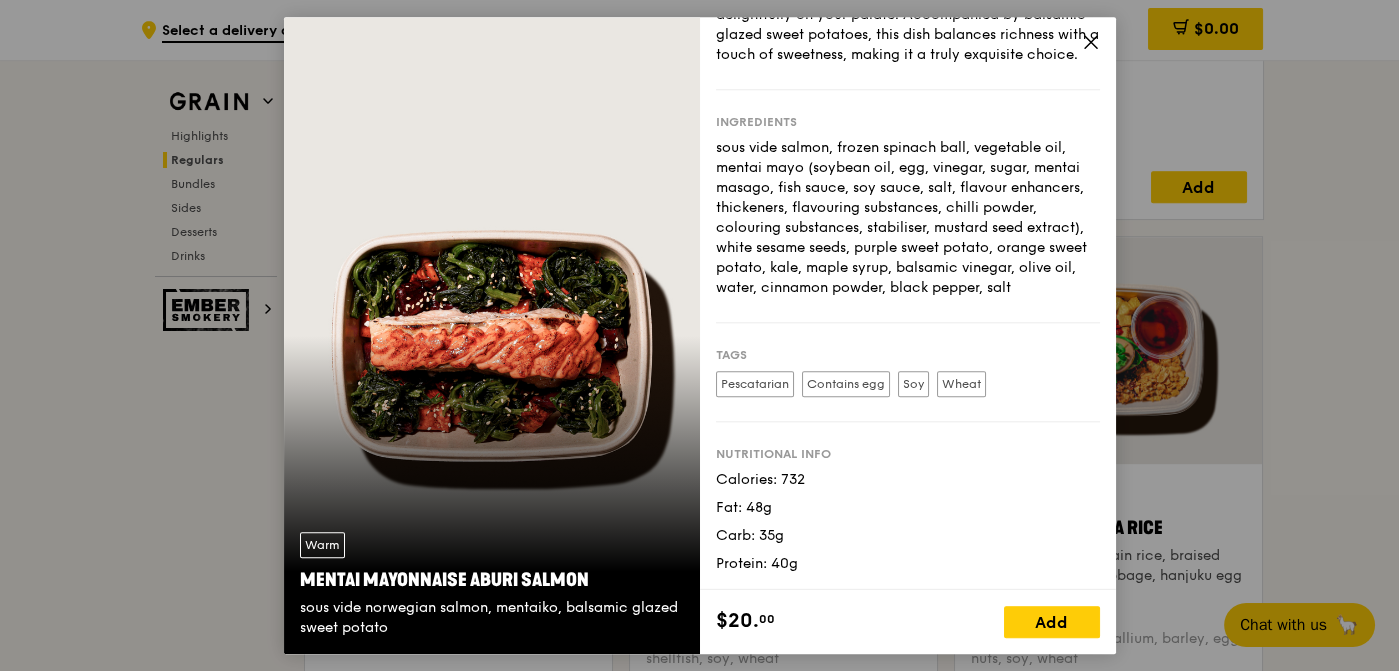 click 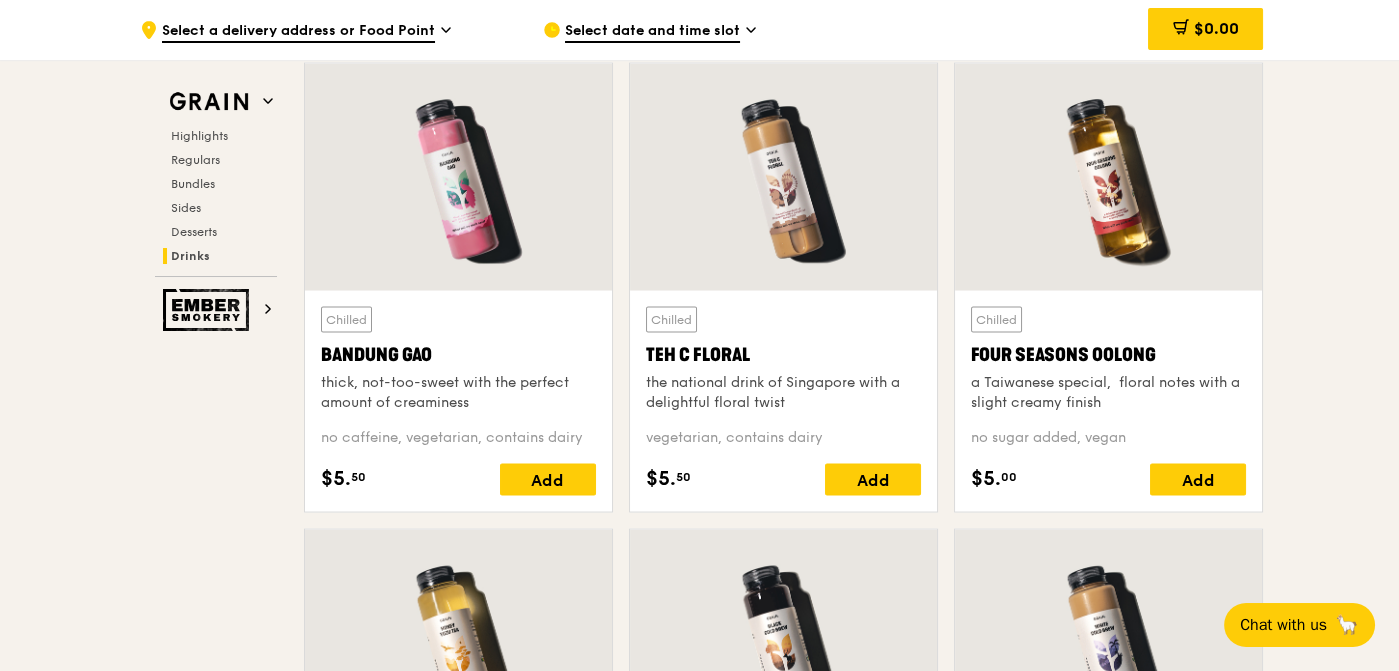 scroll, scrollTop: 7413, scrollLeft: 0, axis: vertical 